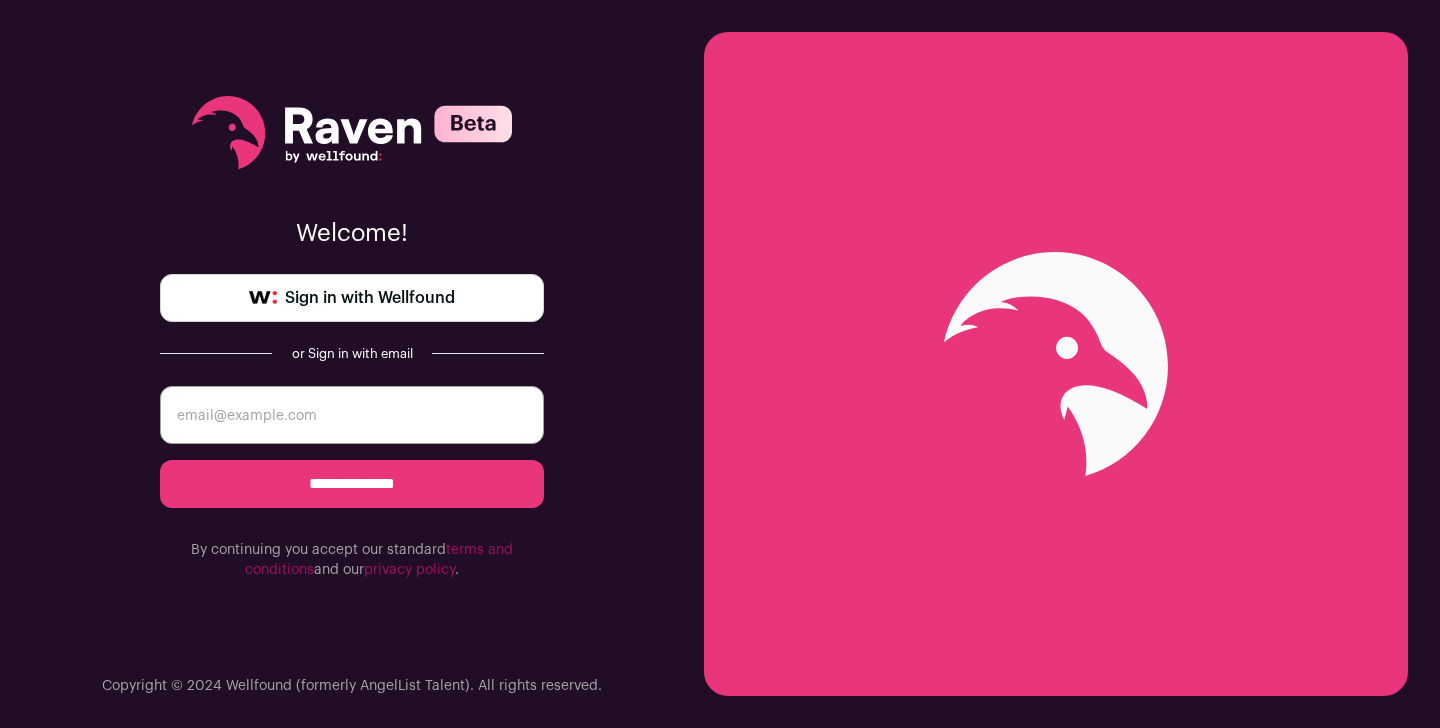 scroll, scrollTop: 0, scrollLeft: 0, axis: both 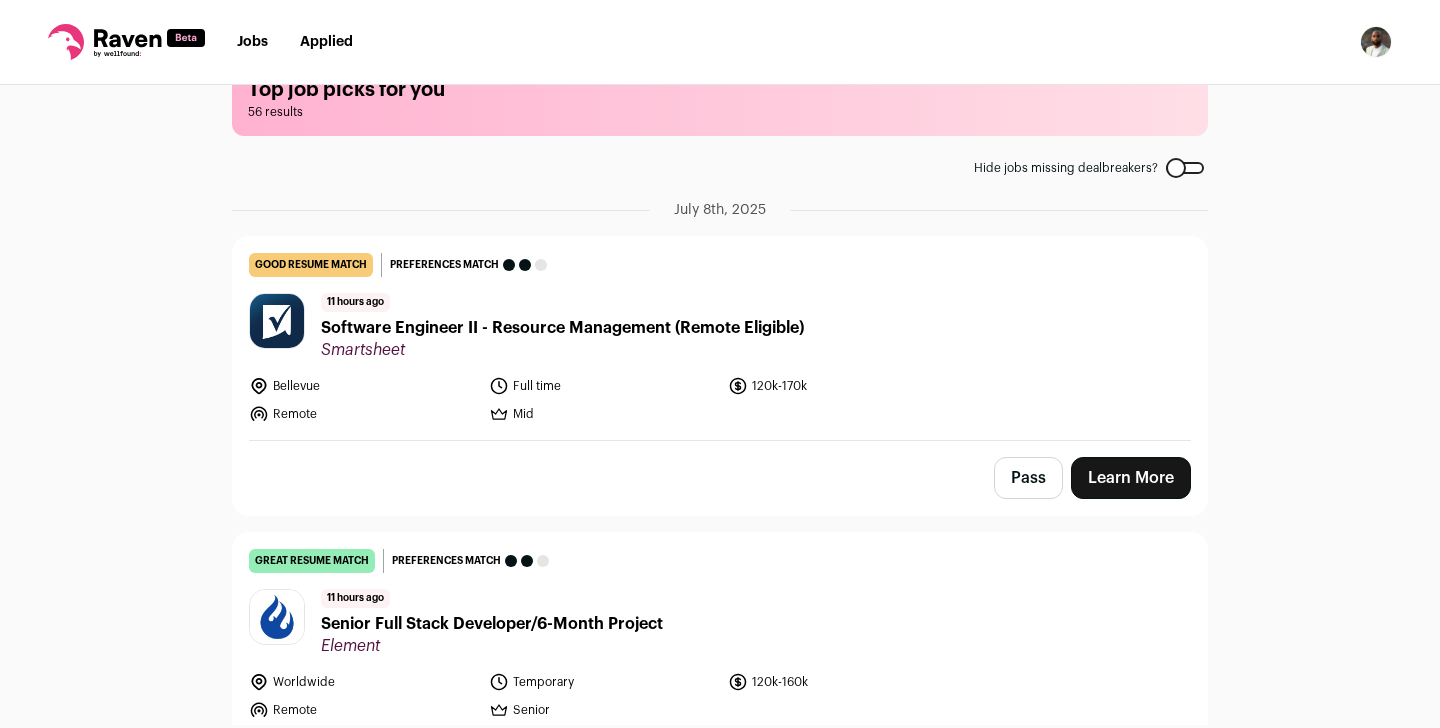 click on "Software Engineer II - Resource Management (Remote Eligible)" at bounding box center (562, 328) 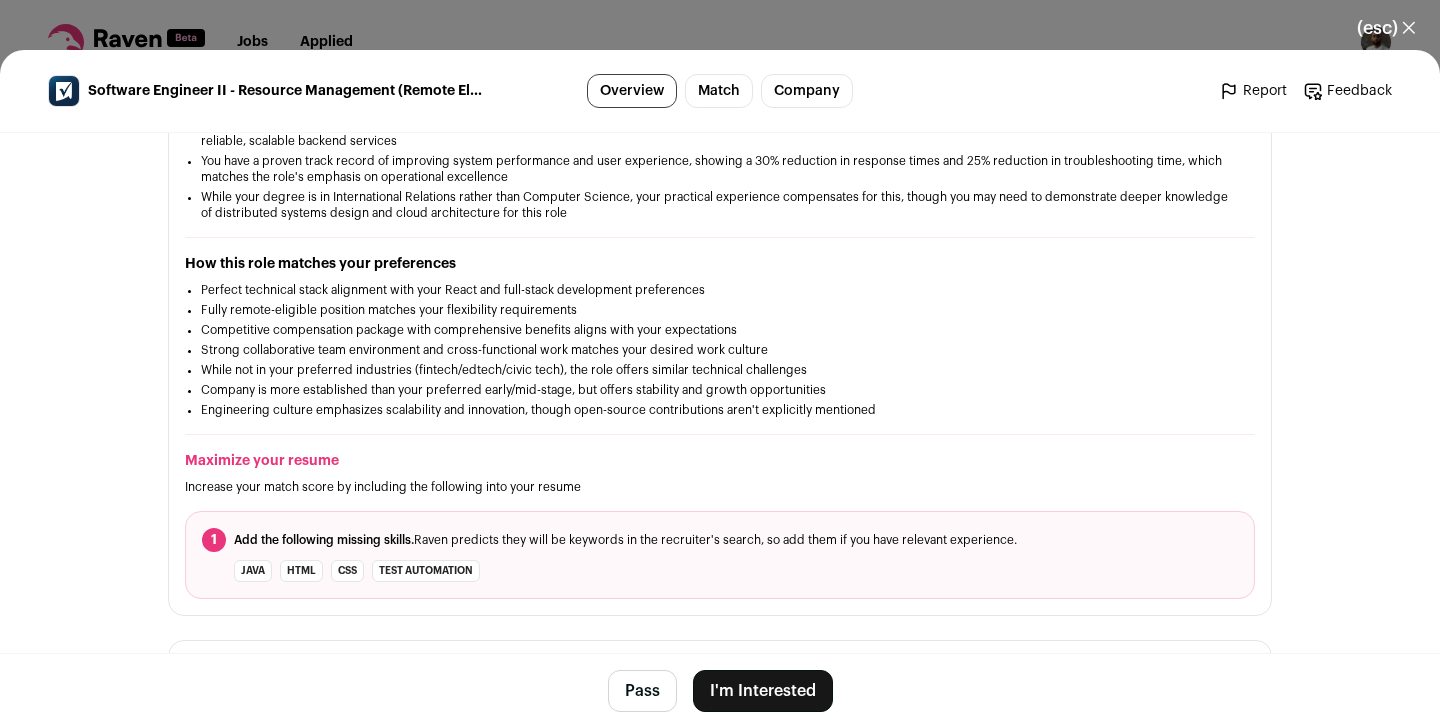 scroll, scrollTop: 622, scrollLeft: 0, axis: vertical 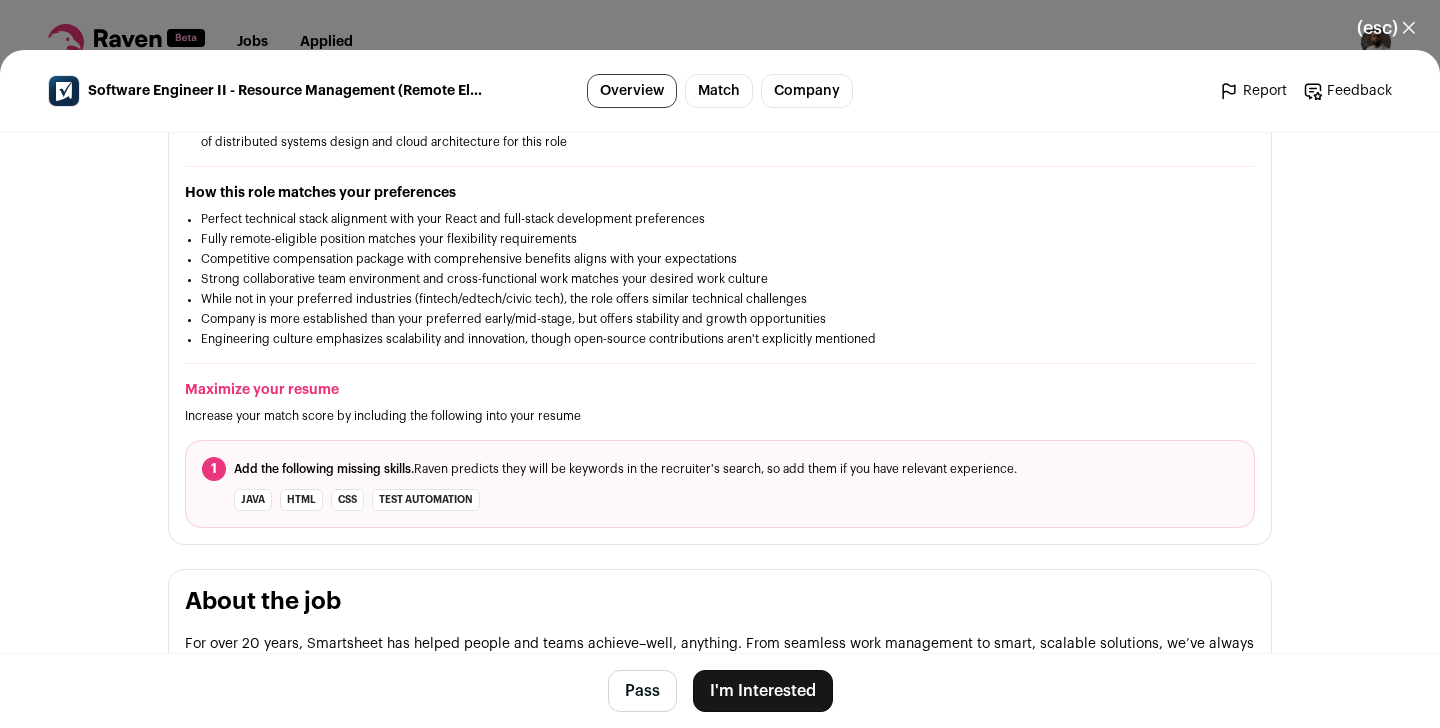 click on "I'm Interested" at bounding box center [763, 691] 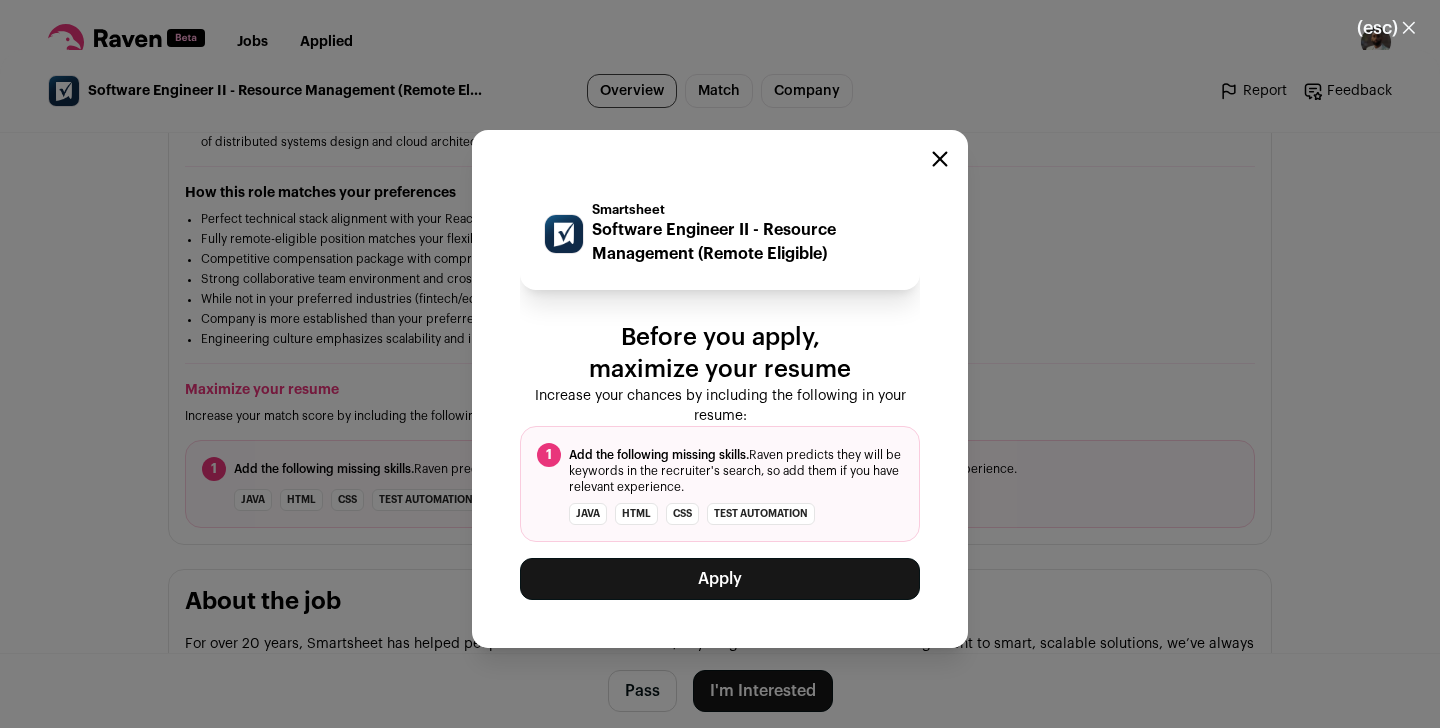 click on "Apply" at bounding box center (720, 579) 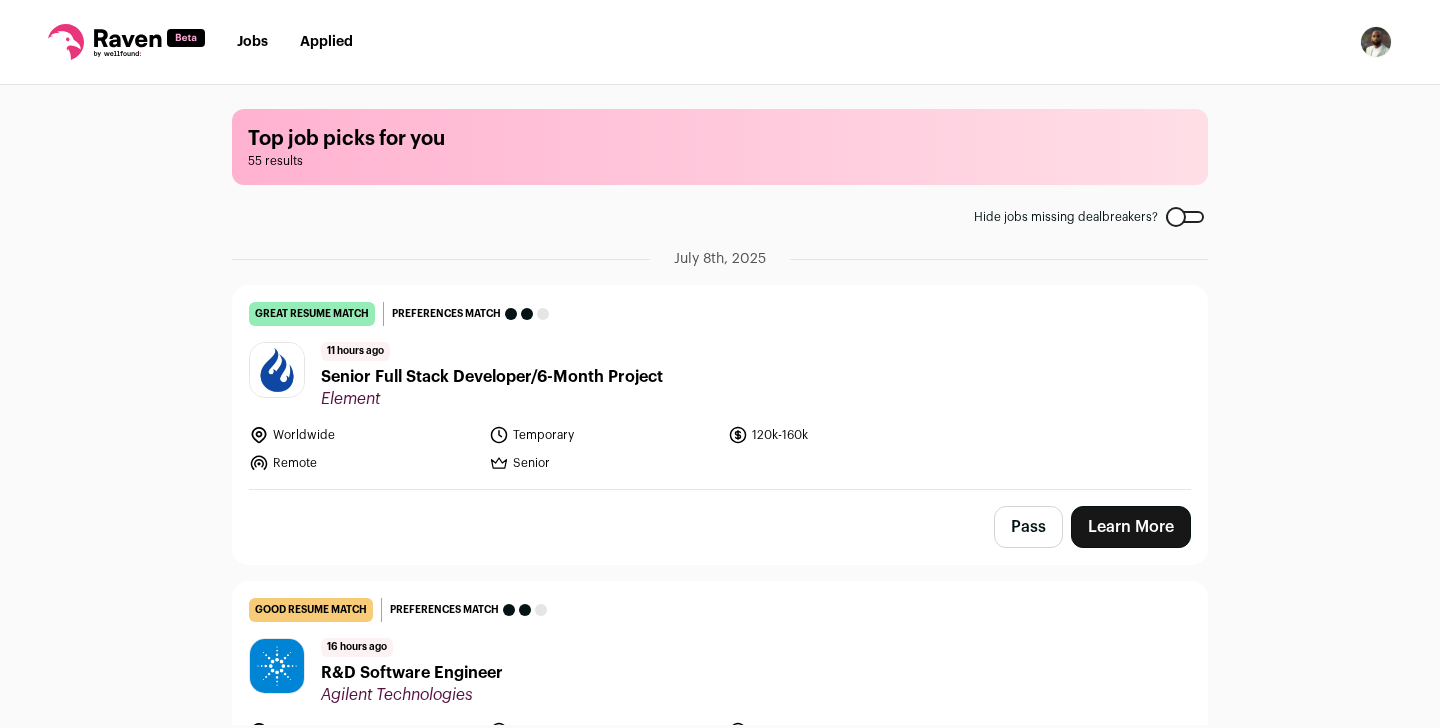scroll, scrollTop: 0, scrollLeft: 0, axis: both 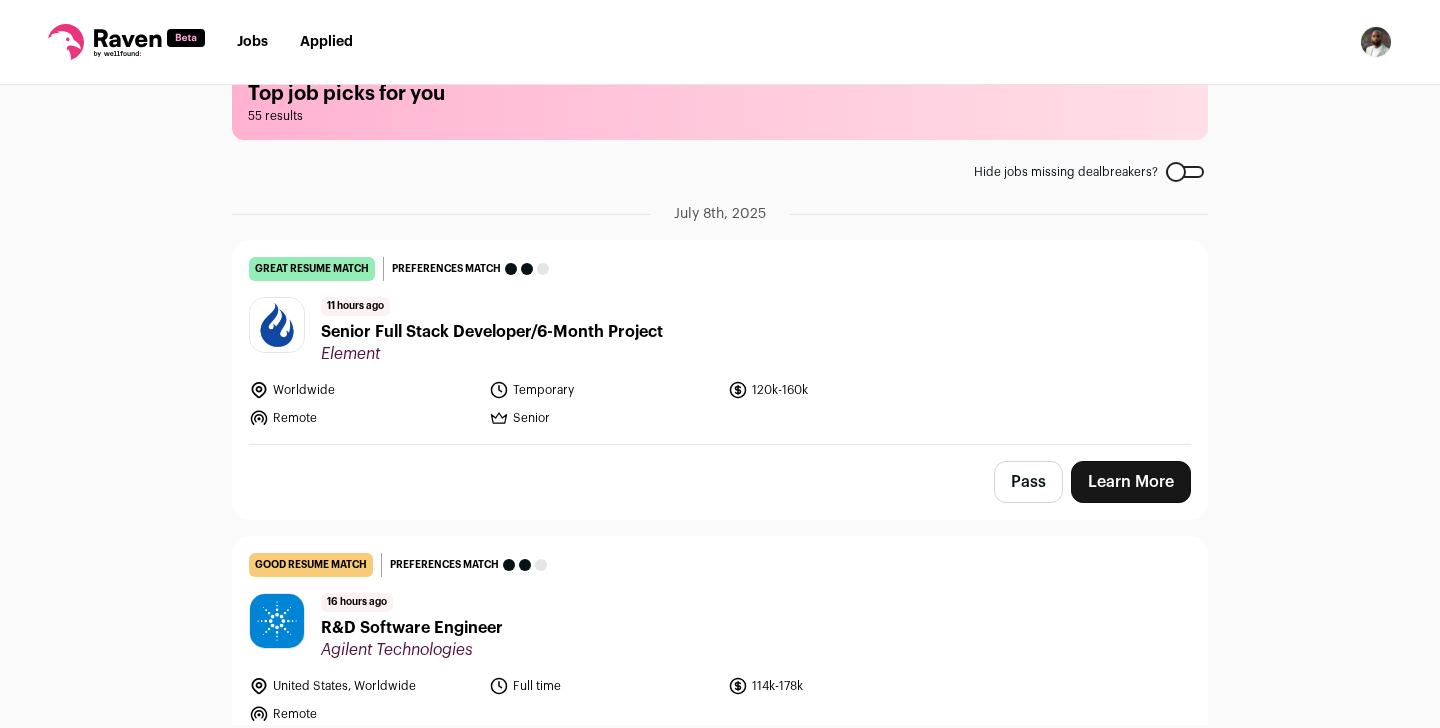 click on "11 hours ago
Senior Full Stack Developer/6-Month Project
Element" at bounding box center (720, 330) 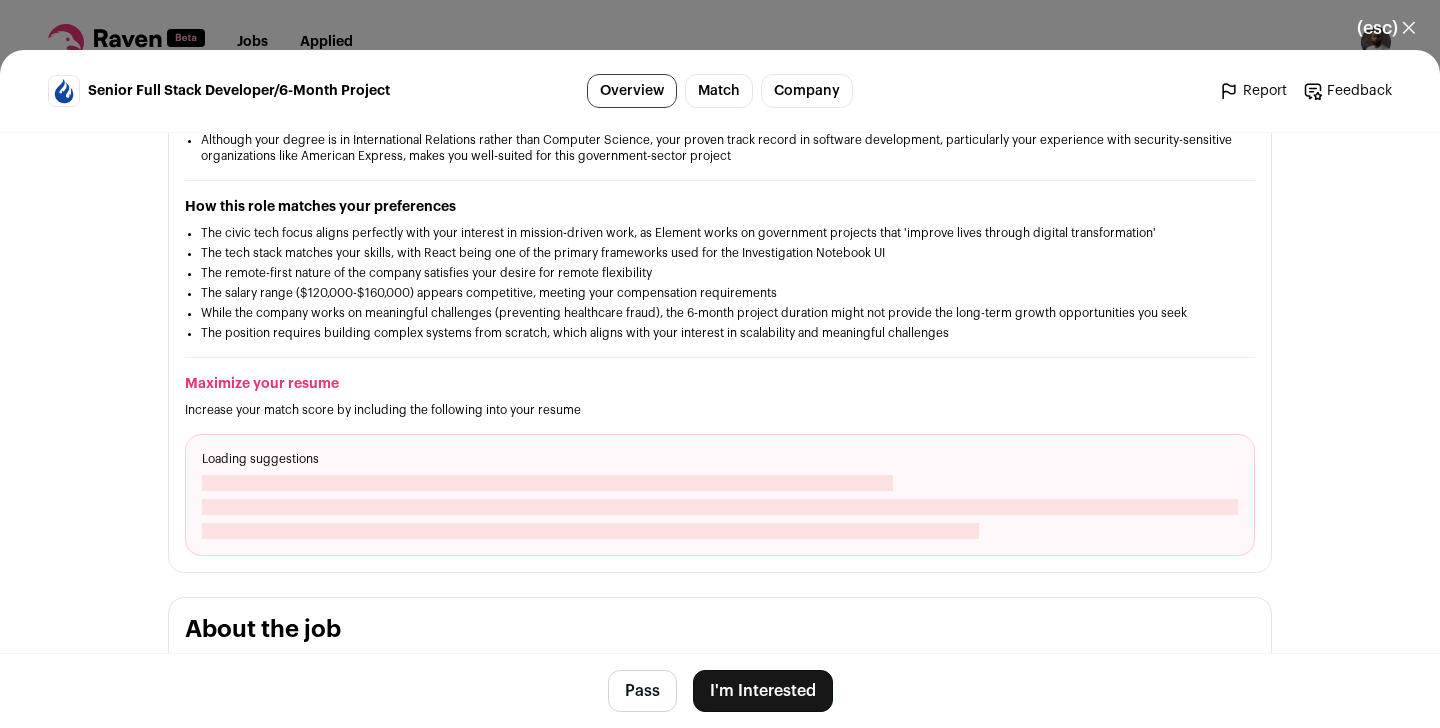 scroll, scrollTop: 517, scrollLeft: 0, axis: vertical 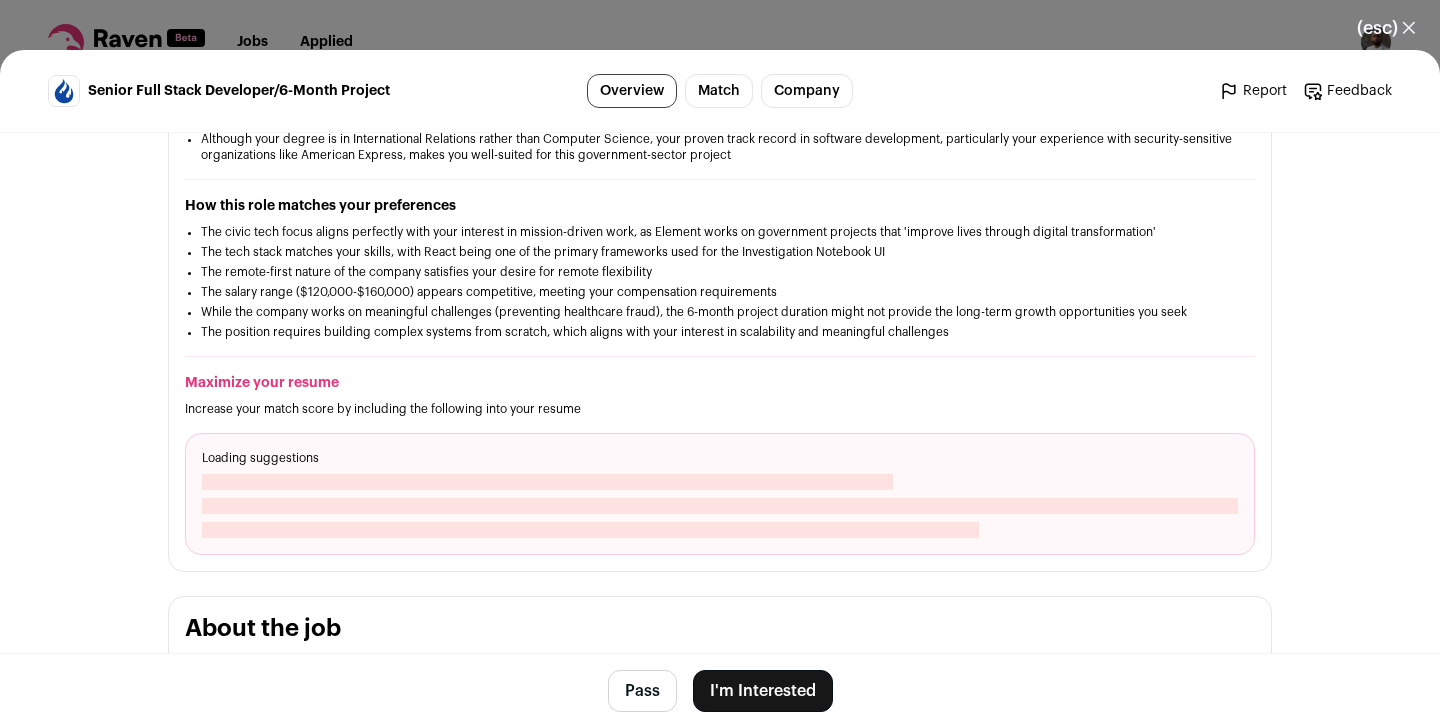 click on "The position requires building complex systems from scratch, which aligns with your interest in scalability and meaningful challenges" at bounding box center [720, 332] 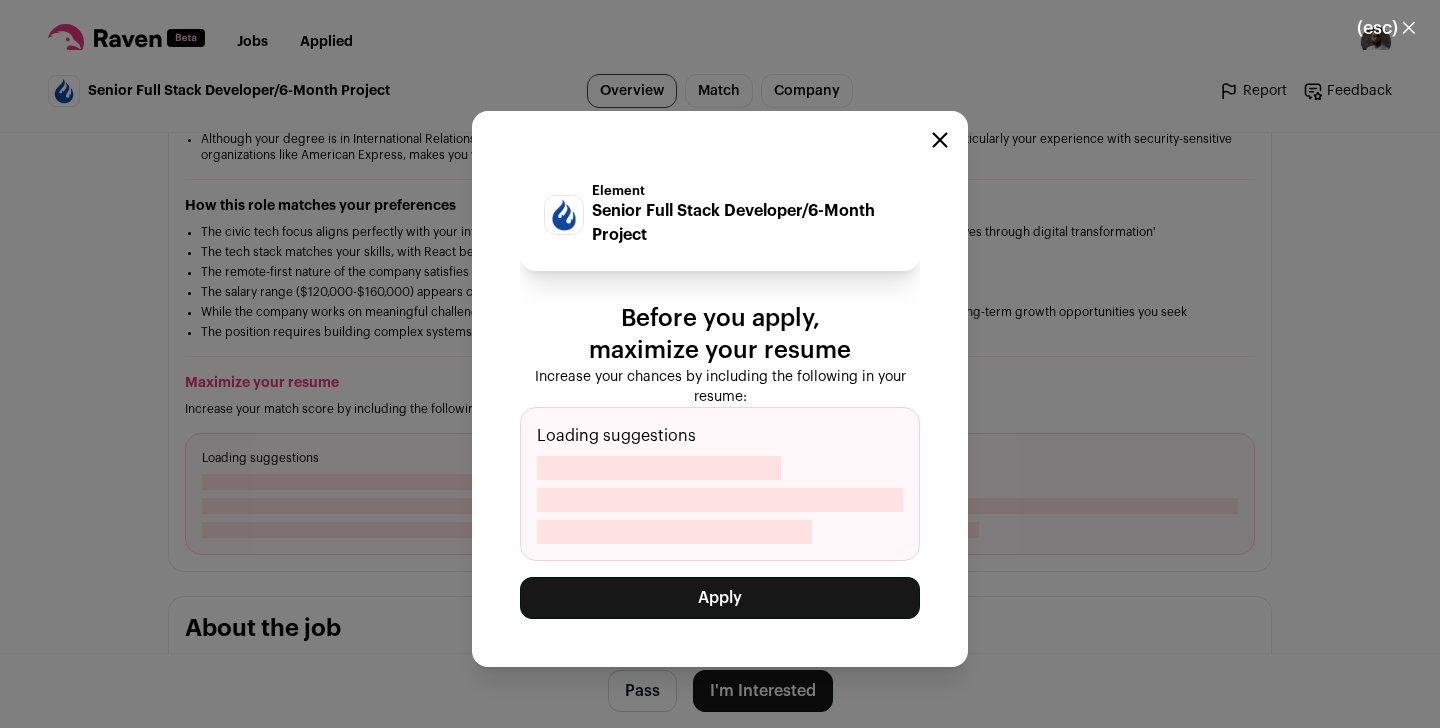 click on "Apply" at bounding box center [720, 598] 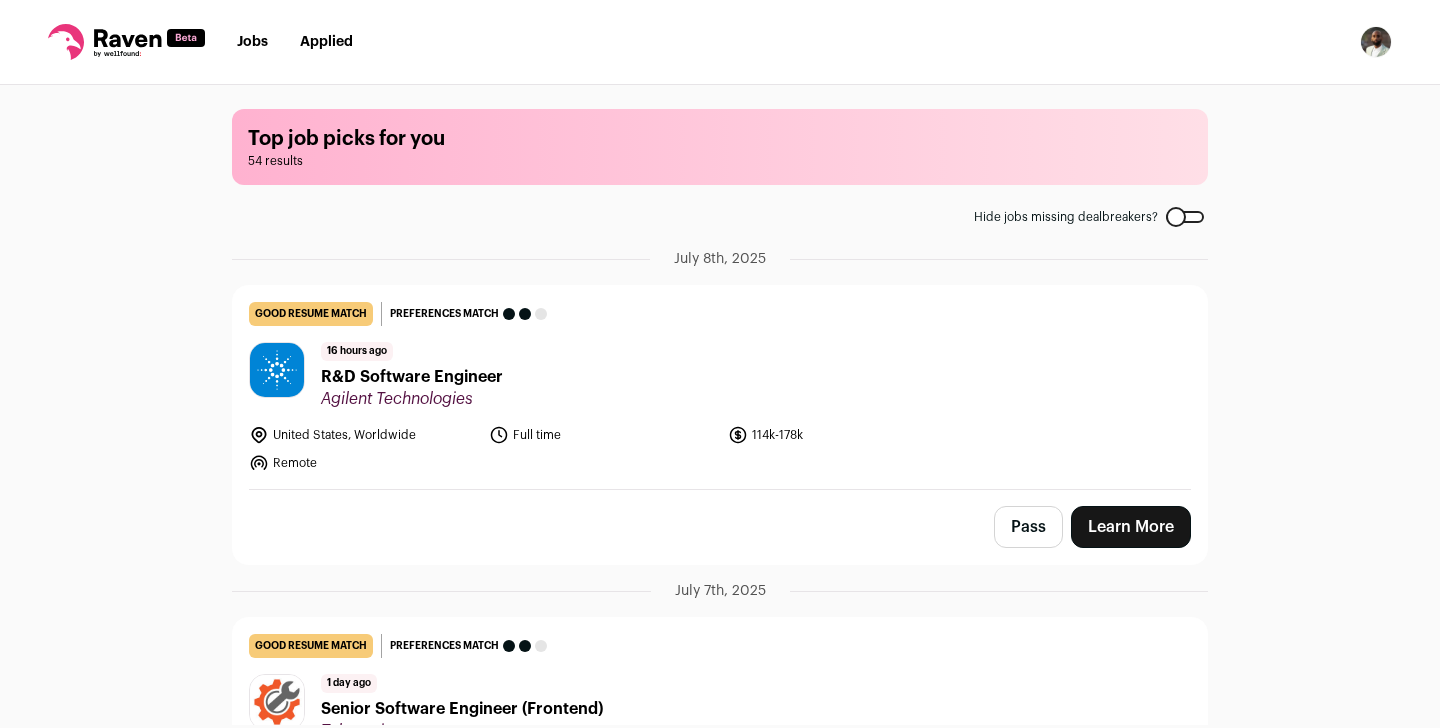 scroll, scrollTop: 0, scrollLeft: 0, axis: both 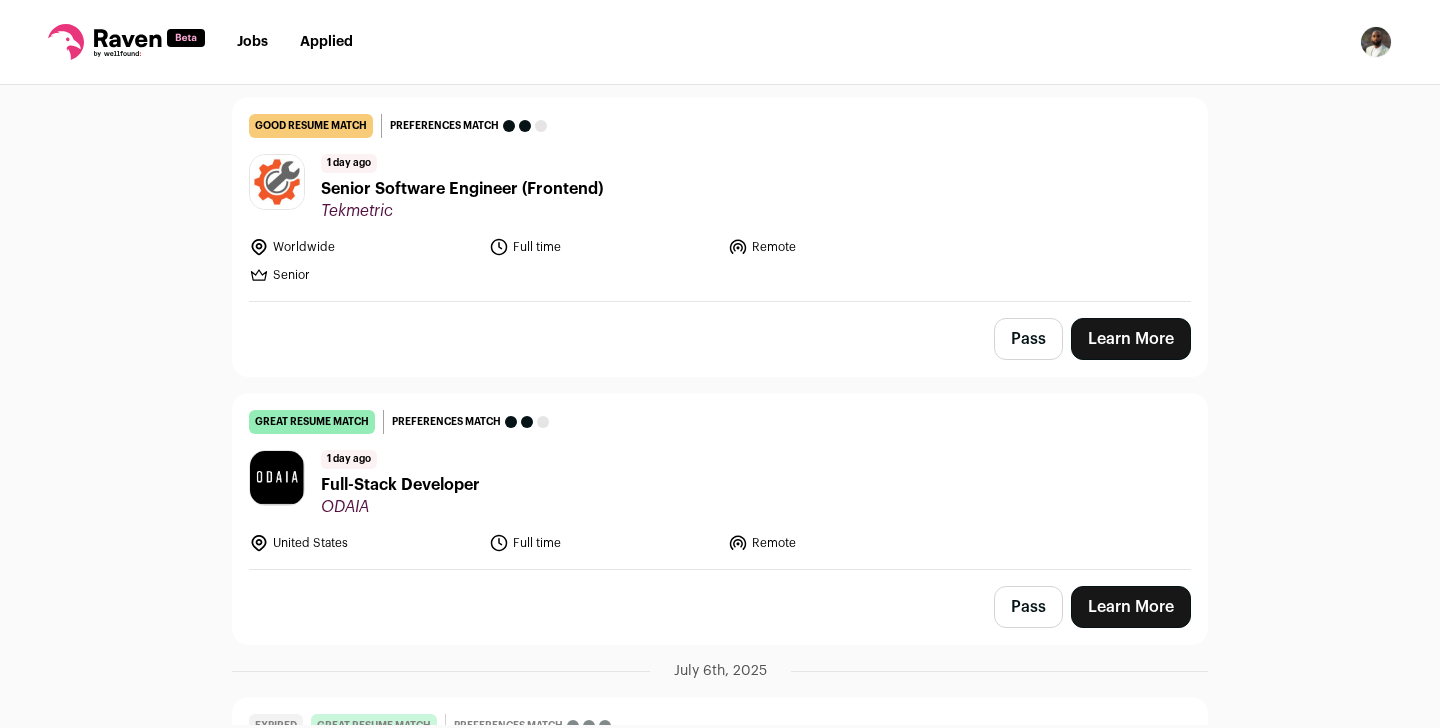 click on "1 day ago
Full-Stack Developer
ODAIA" at bounding box center [720, 483] 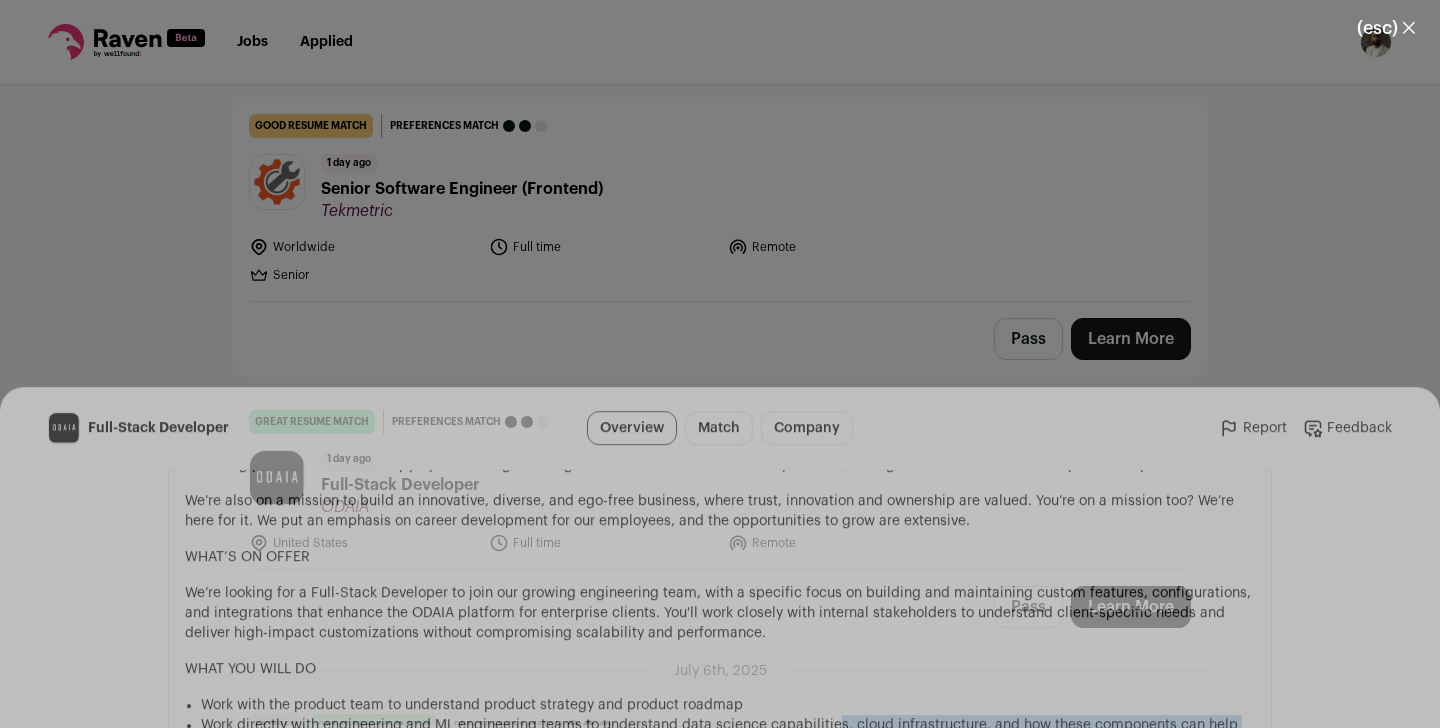 drag, startPoint x: 839, startPoint y: 514, endPoint x: 835, endPoint y: 398, distance: 116.06895 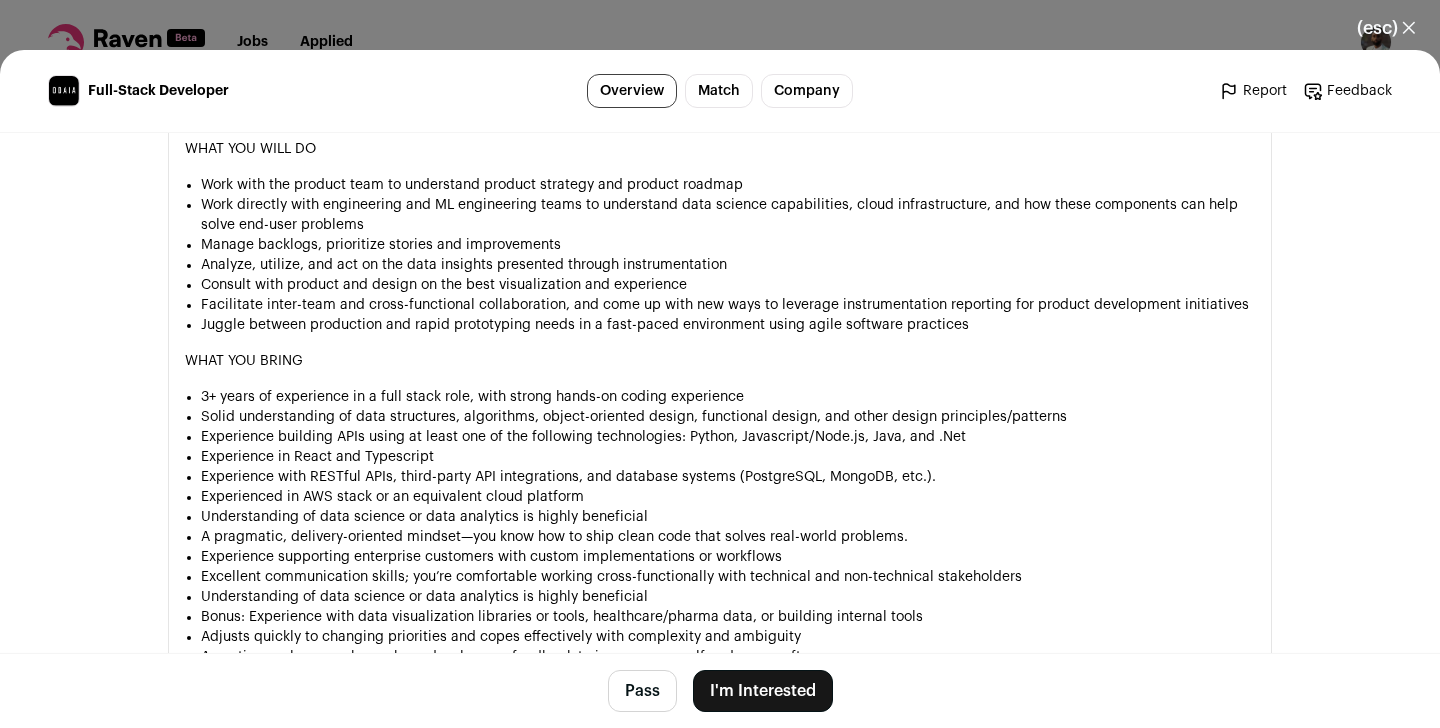 scroll, scrollTop: 1759, scrollLeft: 0, axis: vertical 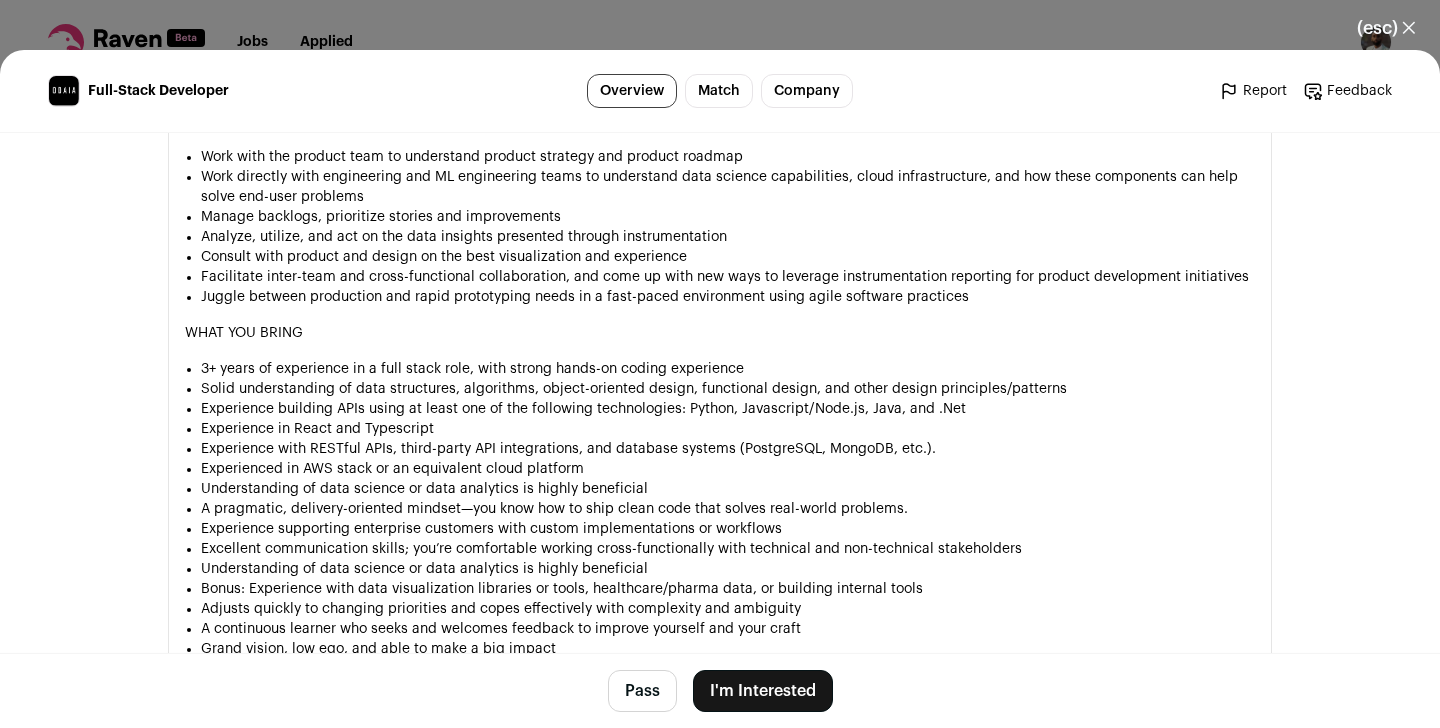 click on "I'm Interested" at bounding box center (763, 691) 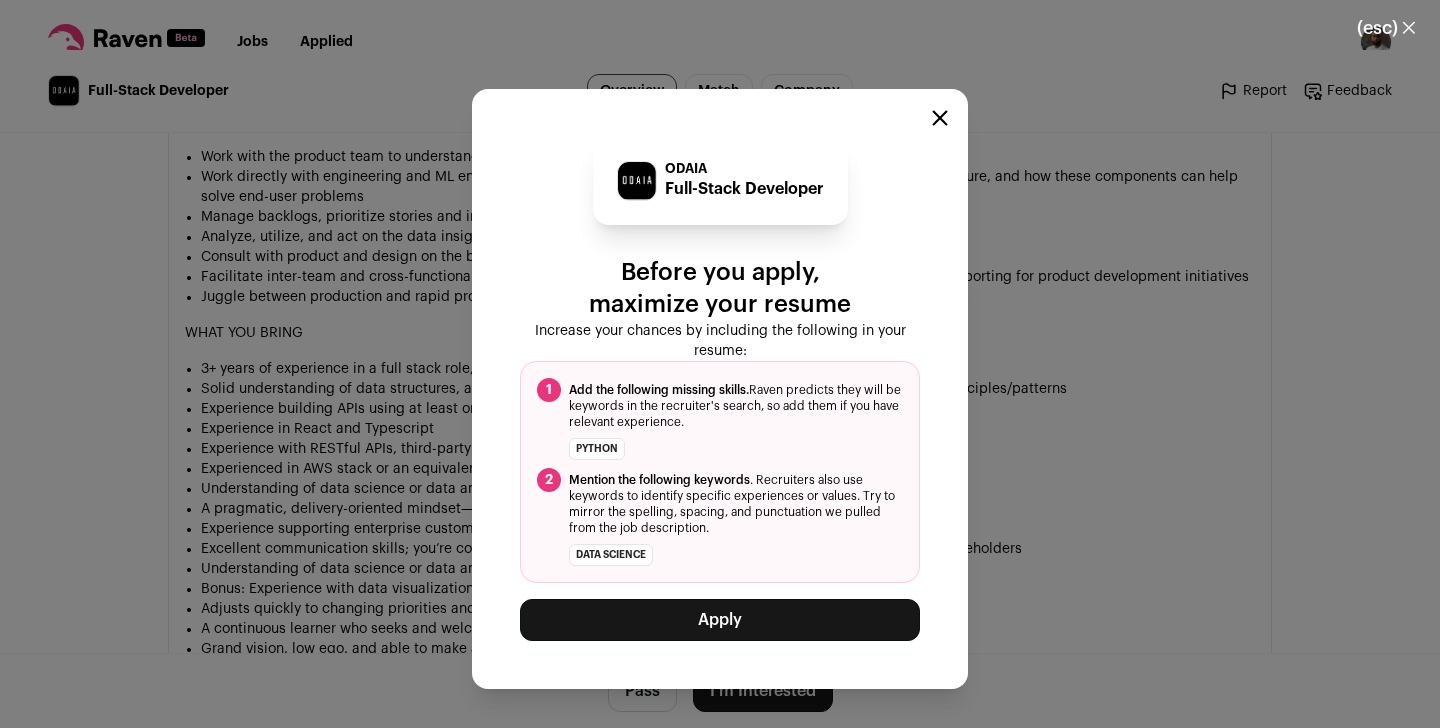 click on "Apply" at bounding box center (720, 620) 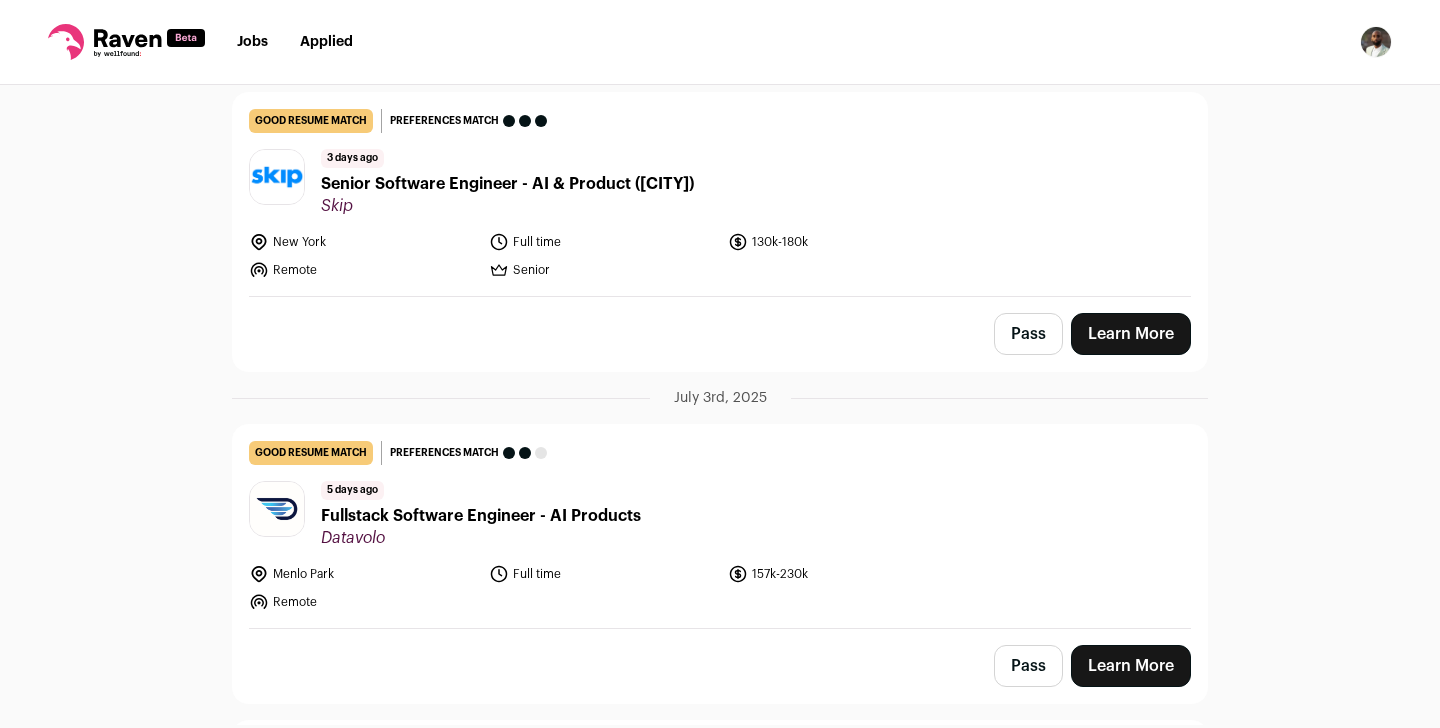 scroll, scrollTop: 1423, scrollLeft: 0, axis: vertical 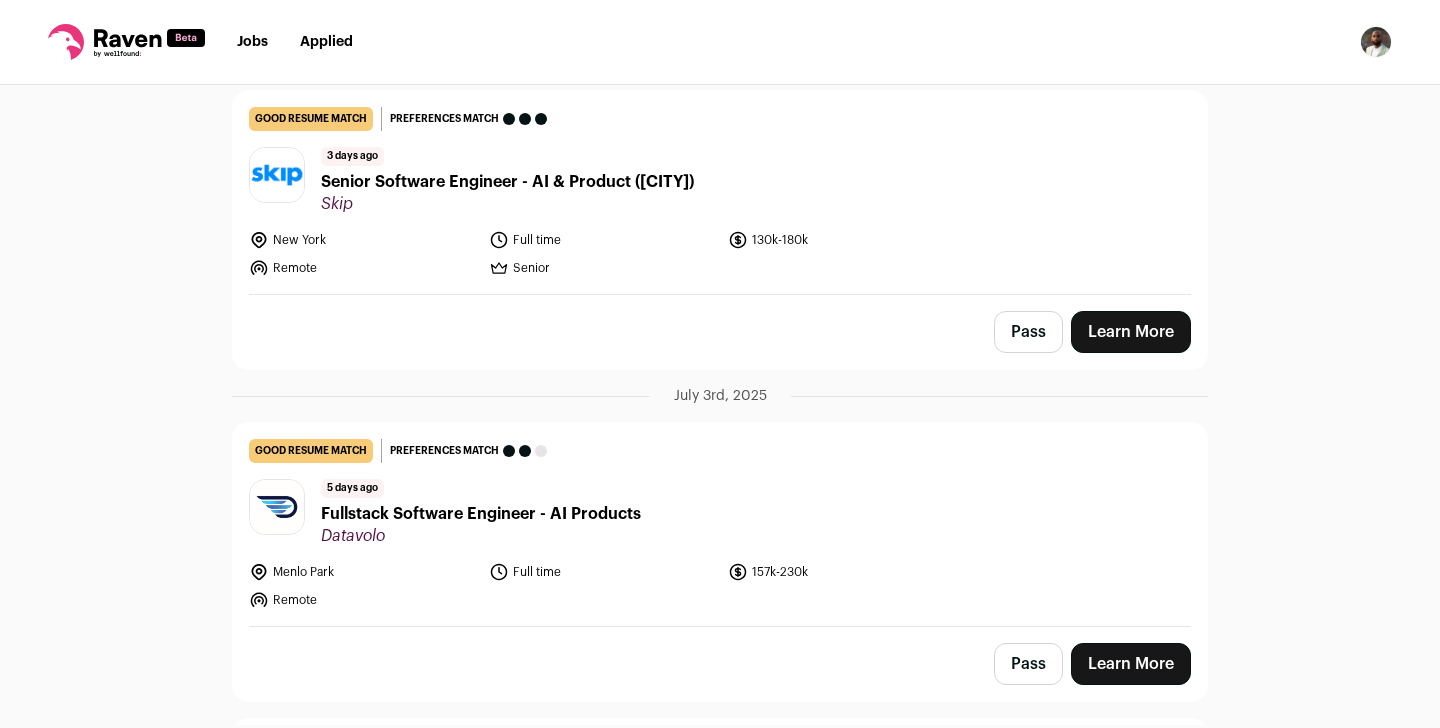 click on "Jobs
Applied
Settings
Notifications
Preferences
Resume
FAQs
Logout" at bounding box center [720, 42] 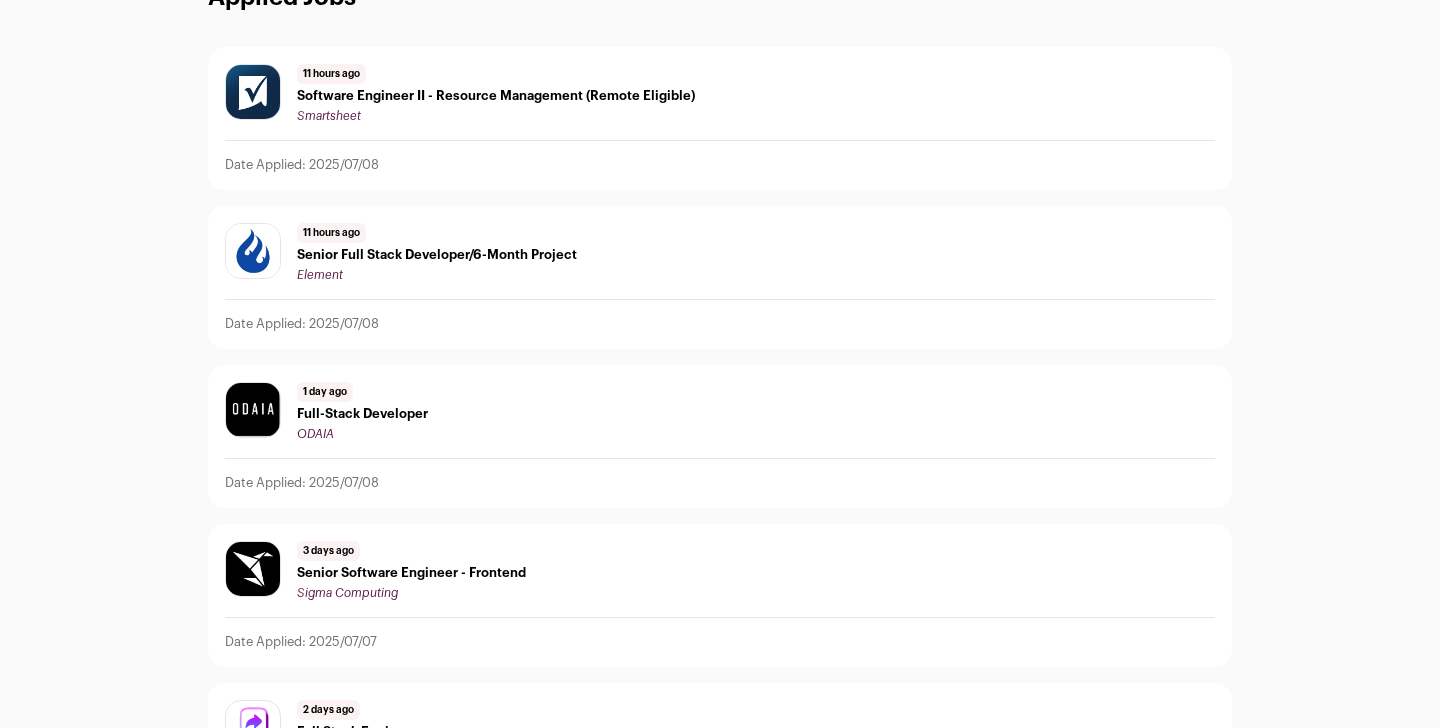 scroll, scrollTop: 152, scrollLeft: 0, axis: vertical 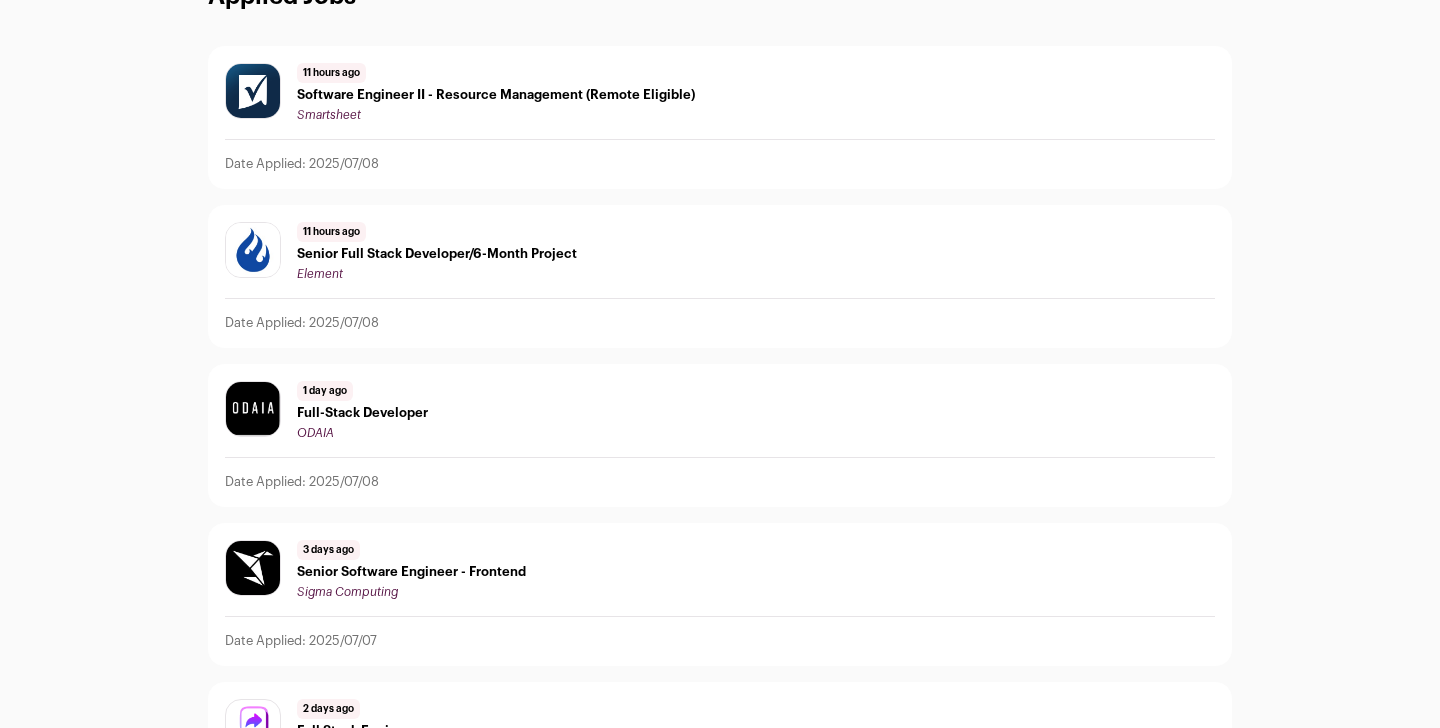 click on "1 day ago
Full-Stack Developer
ODAIA" at bounding box center (720, 411) 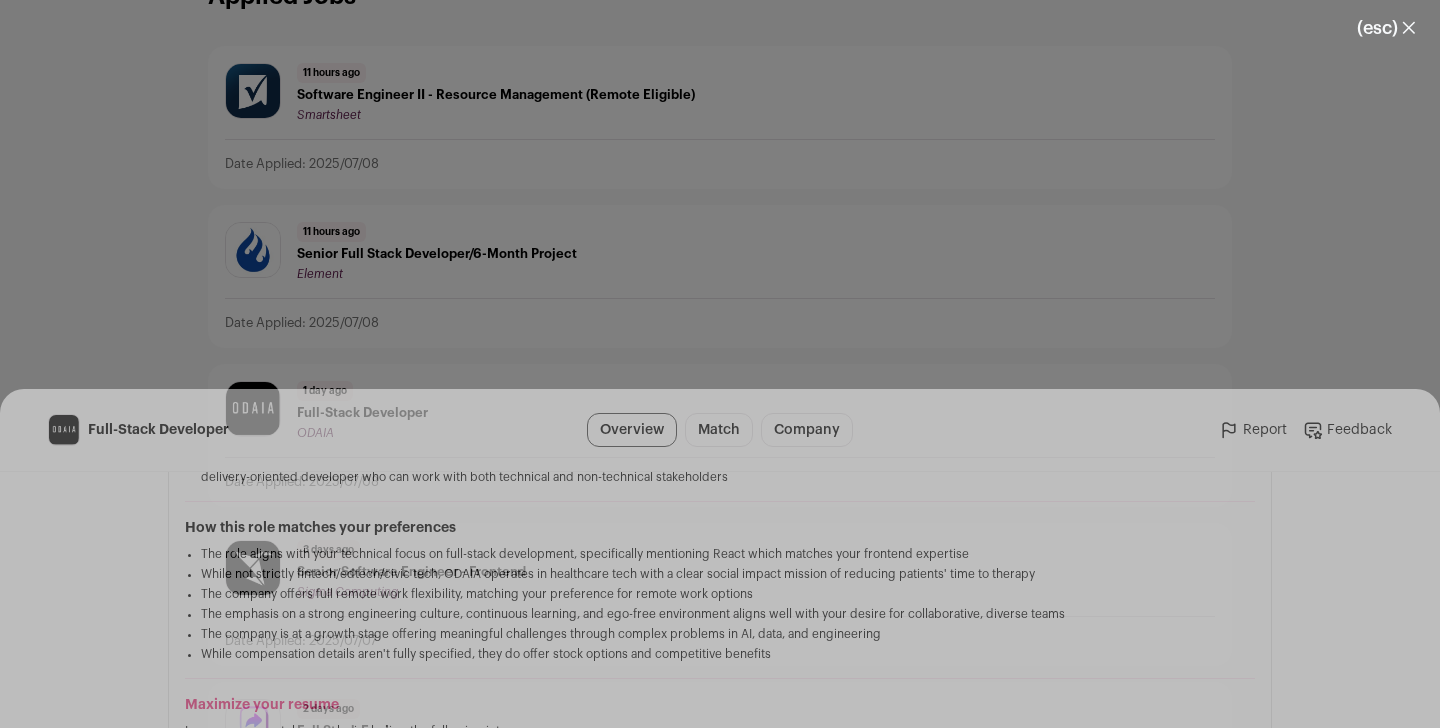 scroll, scrollTop: 341, scrollLeft: 0, axis: vertical 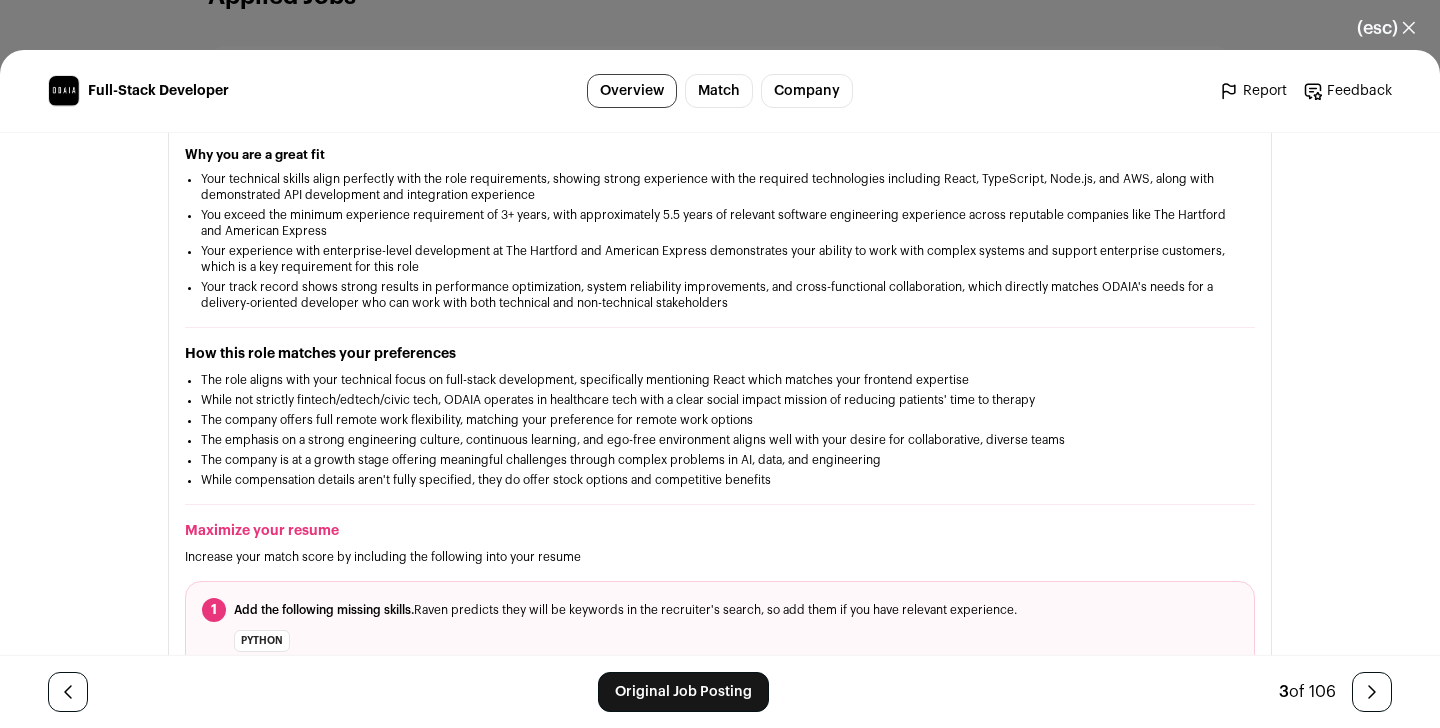 click on "(esc) ✕" at bounding box center (1386, 28) 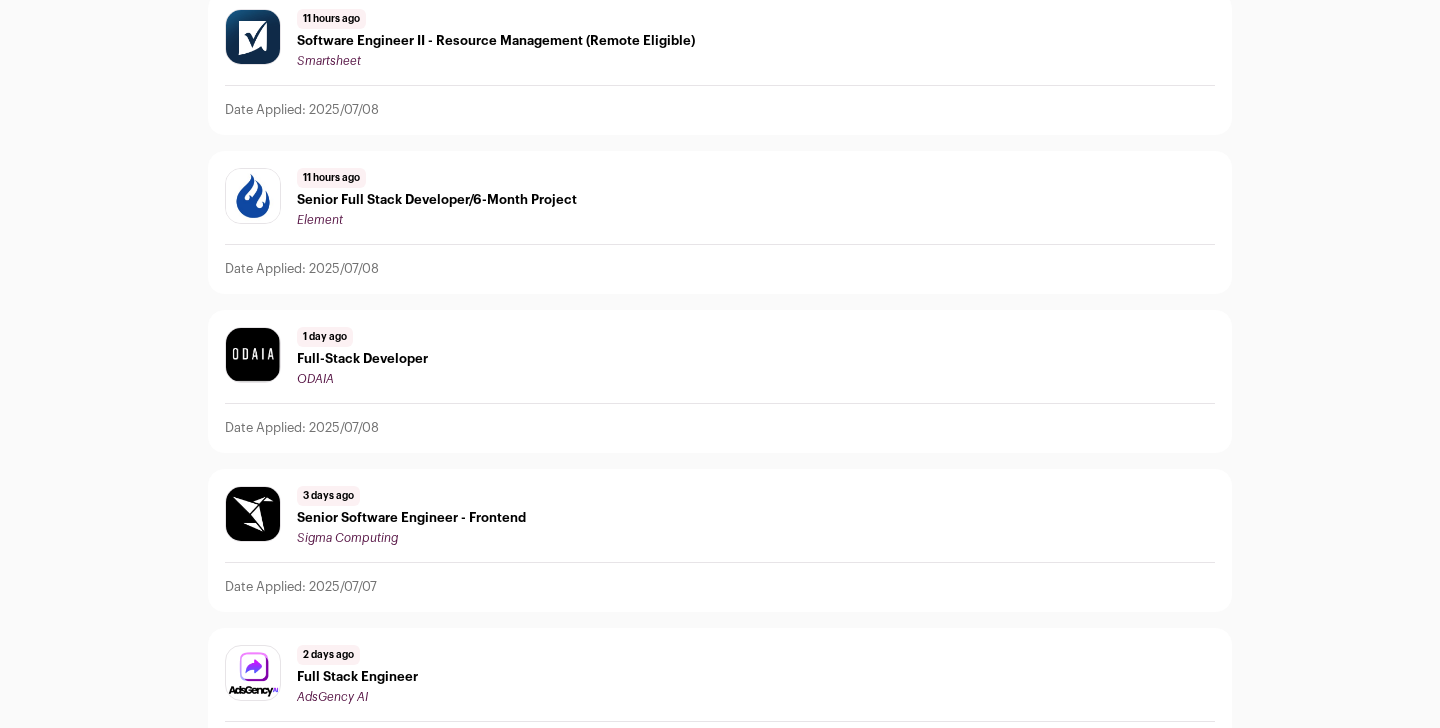 scroll, scrollTop: 0, scrollLeft: 0, axis: both 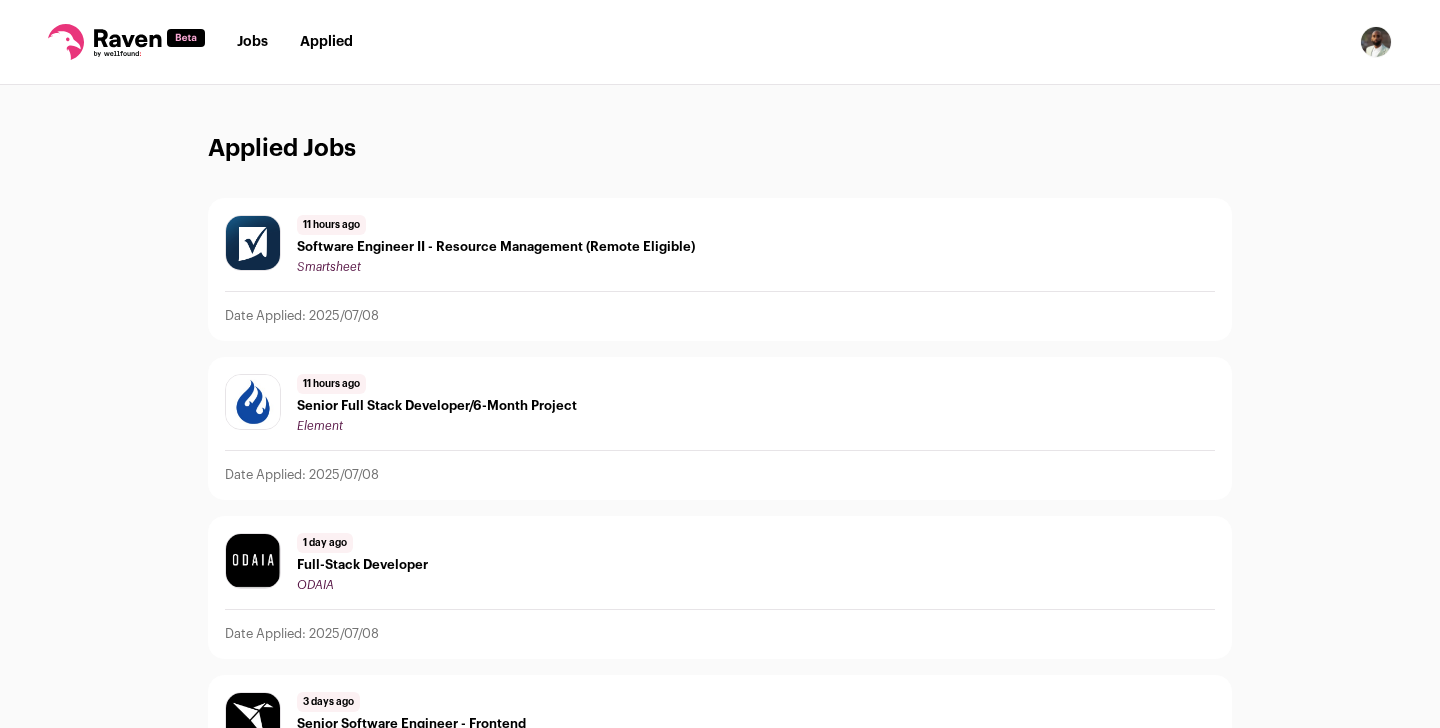 click on "Jobs" at bounding box center [252, 42] 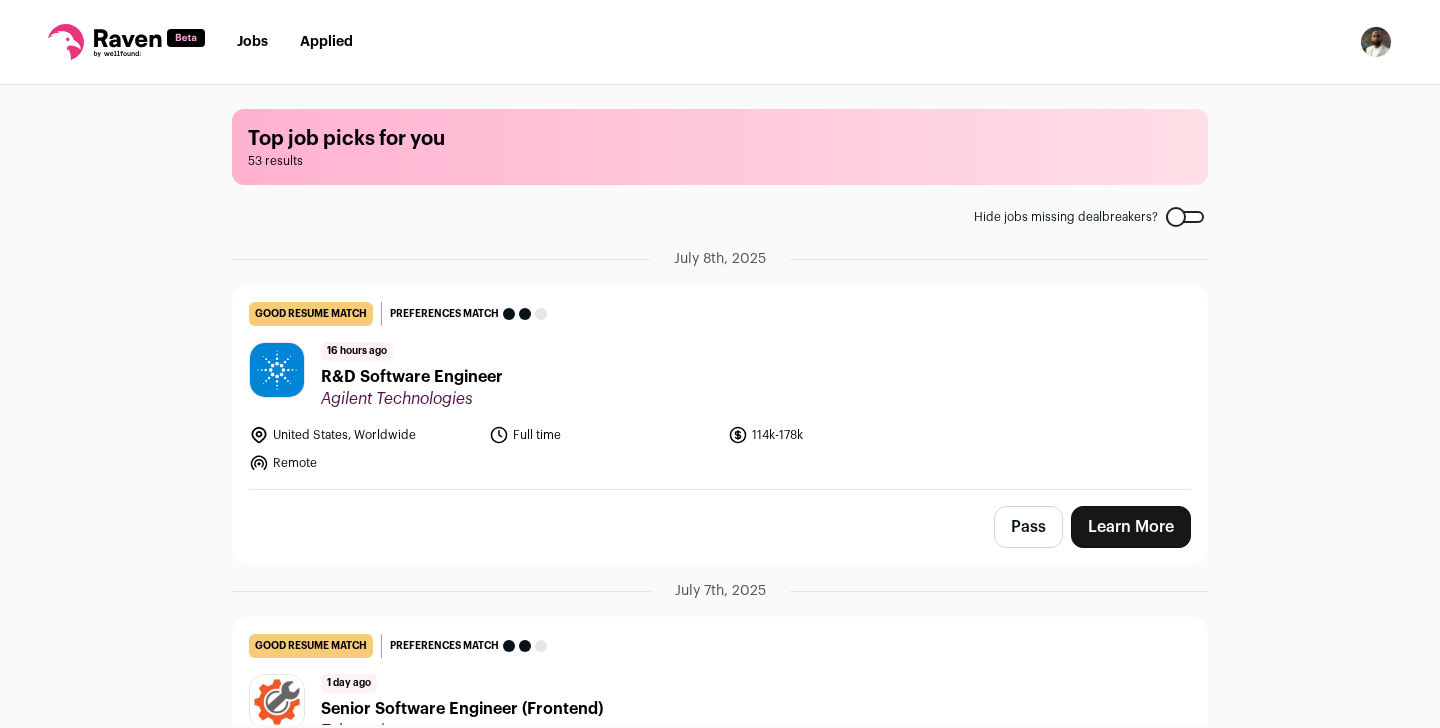 scroll, scrollTop: 0, scrollLeft: 0, axis: both 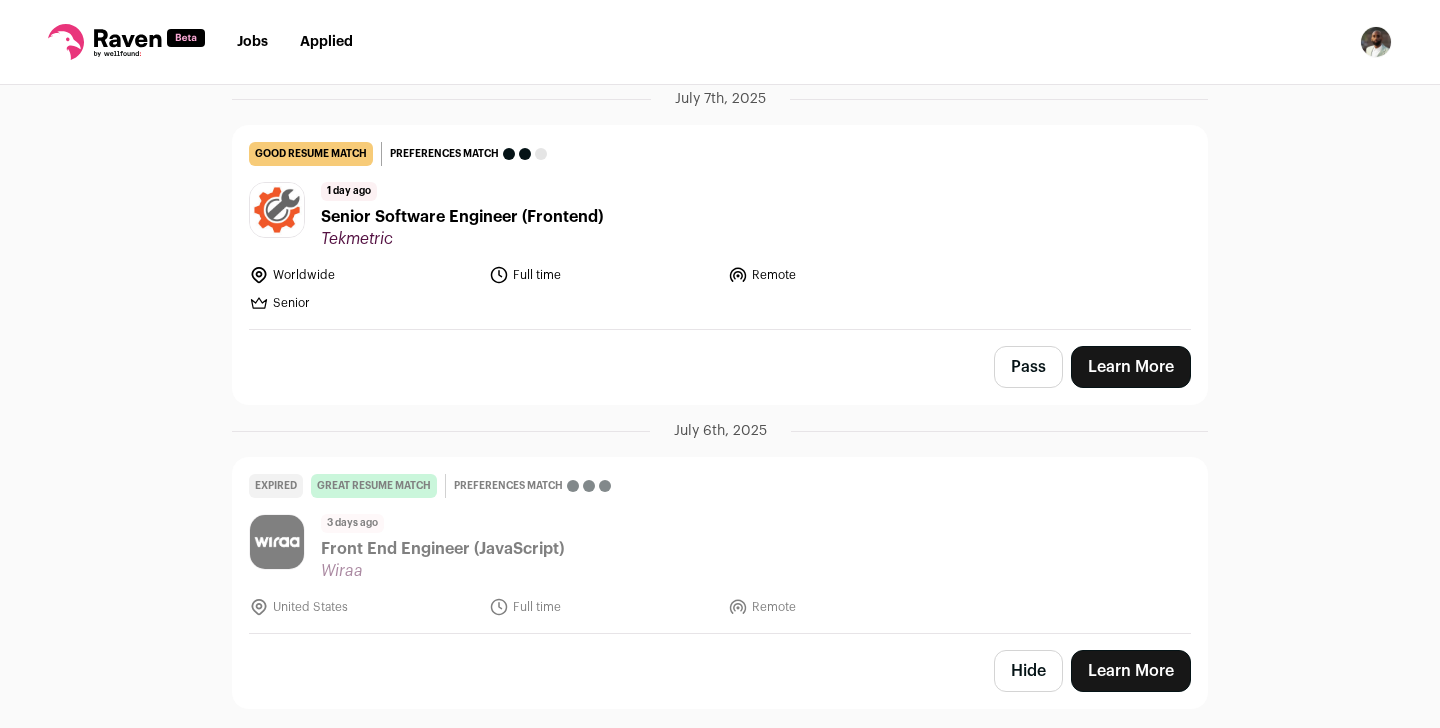 click on "Tekmetric" at bounding box center [462, 239] 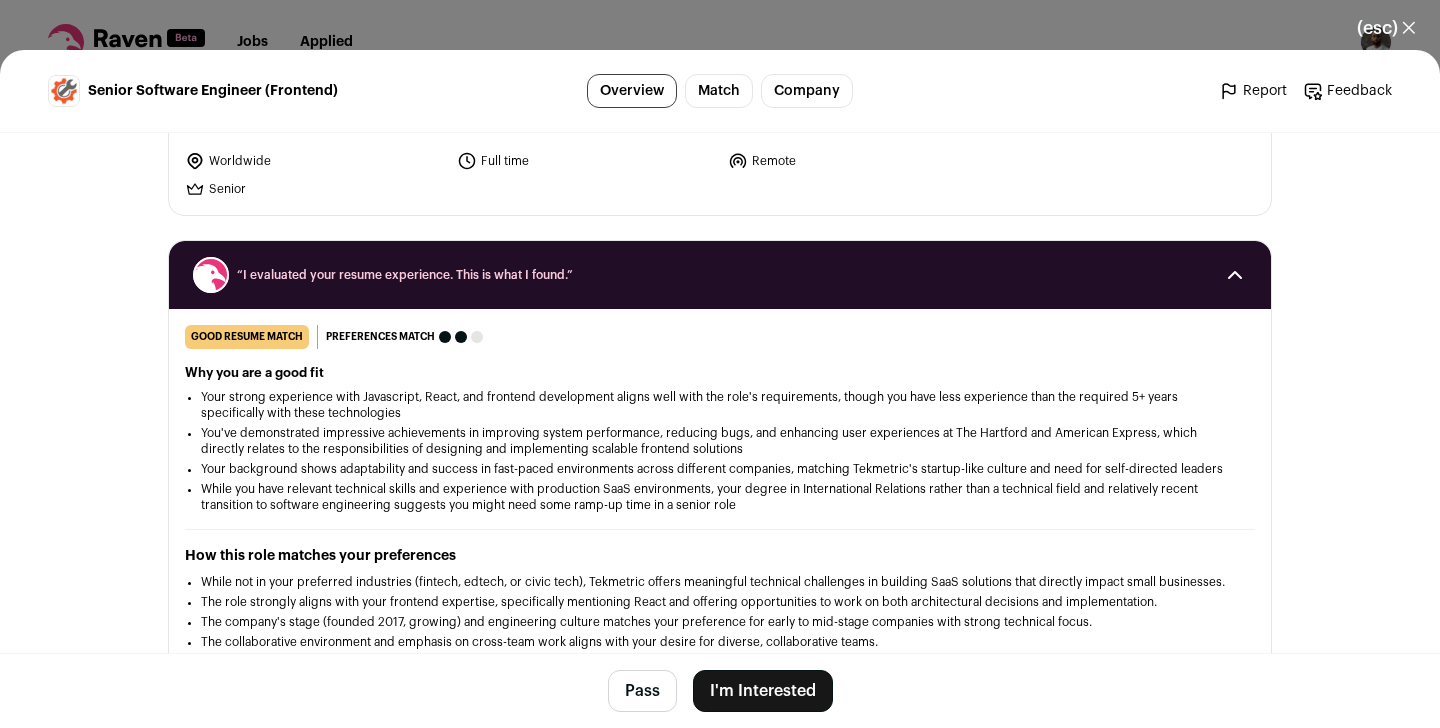scroll, scrollTop: 390, scrollLeft: 0, axis: vertical 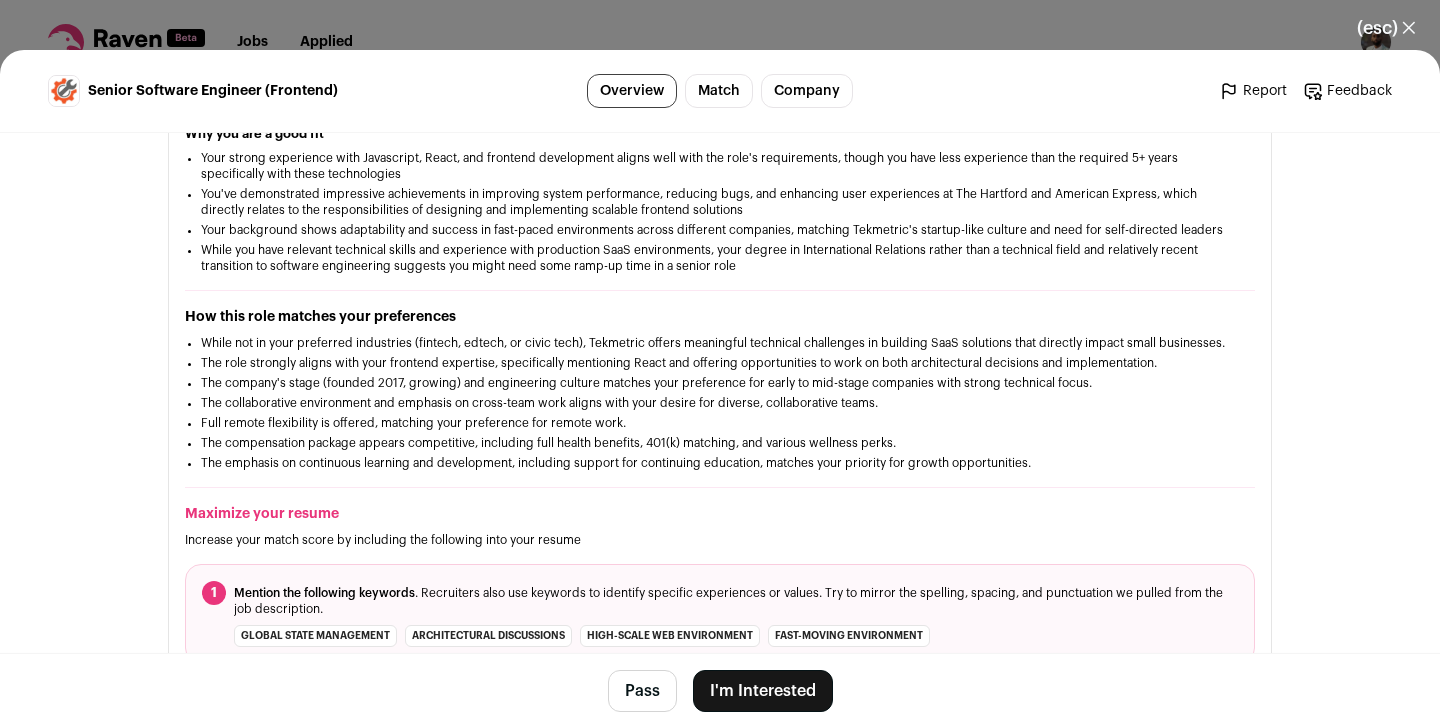 click on "While not in your preferred industries (fintech, edtech, or civic tech), Tekmetric offers meaningful technical challenges in building SaaS solutions that directly impact small businesses.
The role strongly aligns with your frontend expertise, specifically mentioning React and offering opportunities to work on both architectural decisions and implementation.
The company's stage (founded 2017, growing) and engineering culture matches your preference for early to mid-stage companies with strong technical focus.
The collaborative environment and emphasis on cross-team work aligns with your desire for diverse, collaborative teams.
Full remote flexibility is offered, matching your preference for remote work.
The compensation package appears competitive, including full health benefits, 401(k) matching, and various wellness perks." at bounding box center (720, 212) 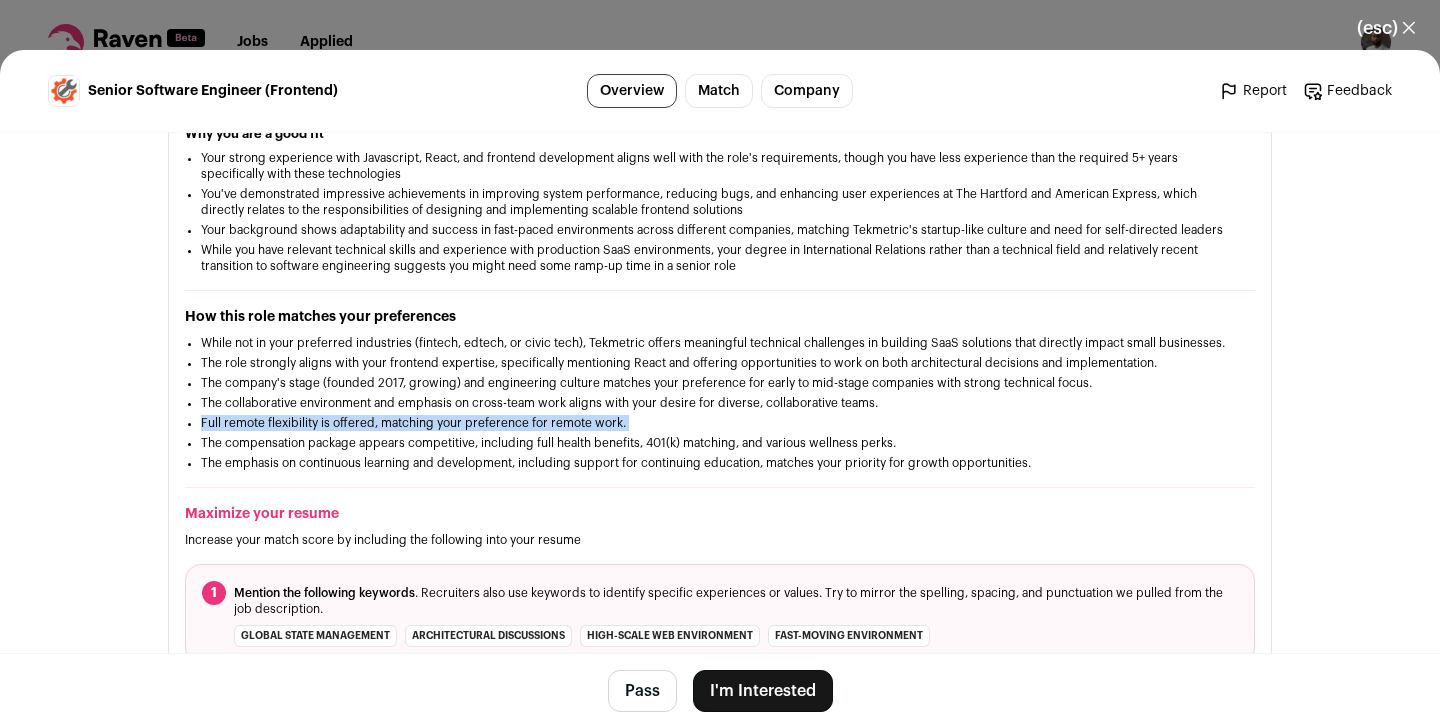 click on "While not in your preferred industries (fintech, edtech, or civic tech), Tekmetric offers meaningful technical challenges in building SaaS solutions that directly impact small businesses.
The role strongly aligns with your frontend expertise, specifically mentioning React and offering opportunities to work on both architectural decisions and implementation.
The company's stage (founded 2017, growing) and engineering culture matches your preference for early to mid-stage companies with strong technical focus.
The collaborative environment and emphasis on cross-team work aligns with your desire for diverse, collaborative teams.
Full remote flexibility is offered, matching your preference for remote work.
The compensation package appears competitive, including full health benefits, 401(k) matching, and various wellness perks." at bounding box center (720, 212) 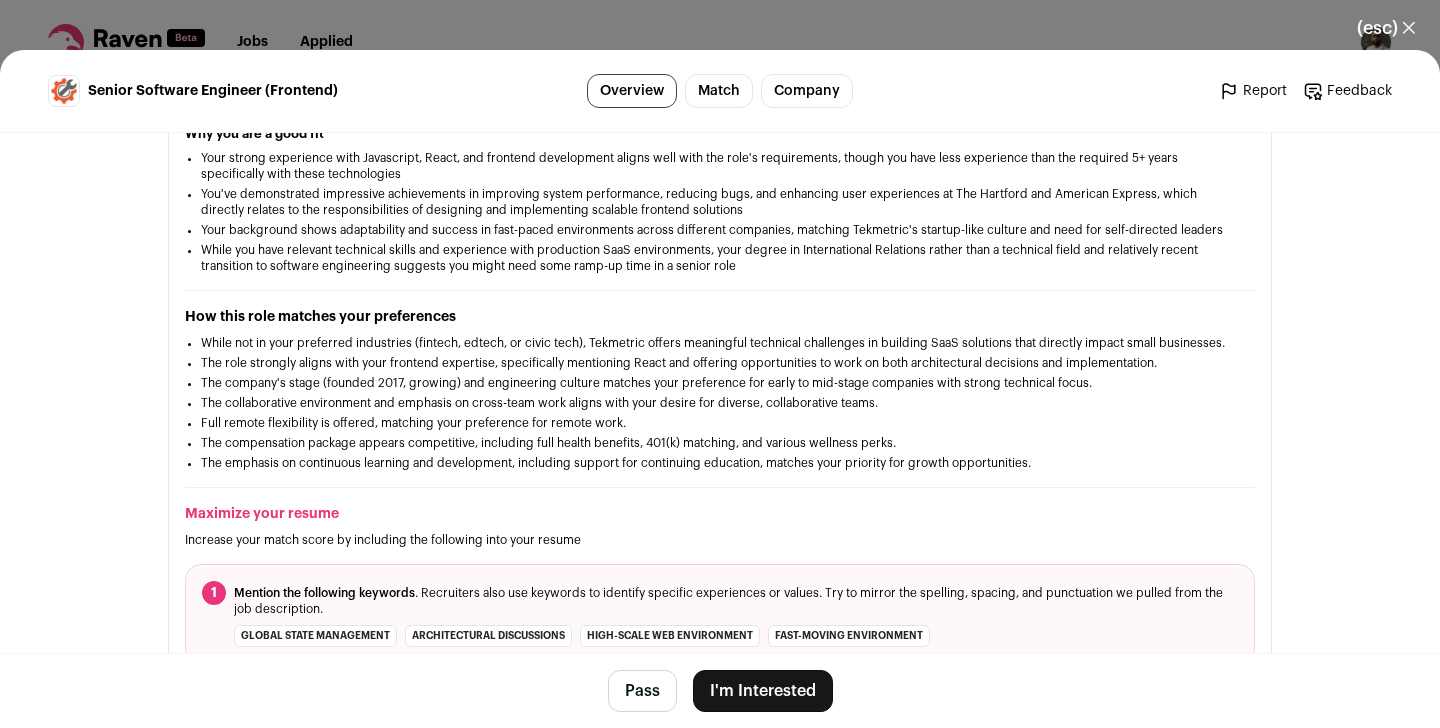 click on "The emphasis on continuous learning and development, including support for continuing education, matches your priority for growth opportunities." at bounding box center (720, 463) 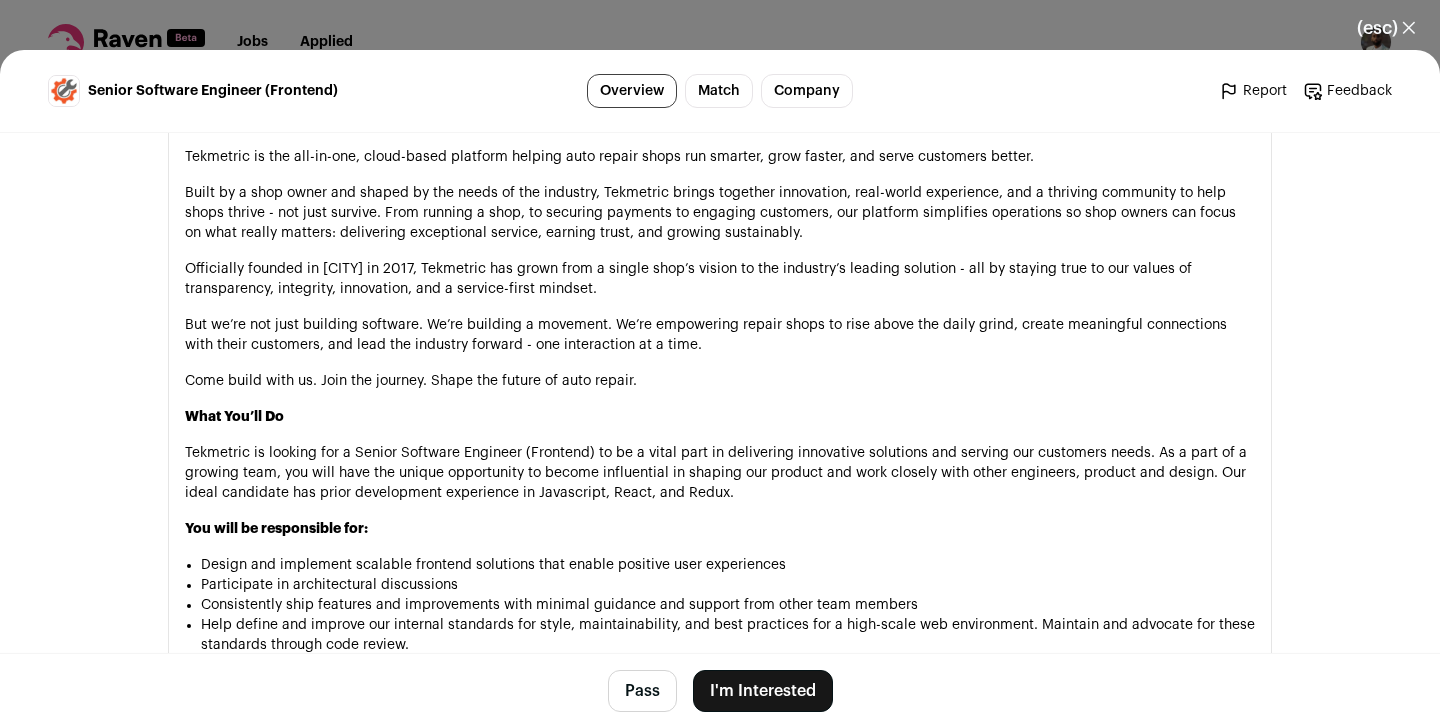 click on "Tekmetric is looking for a Senior Software Engineer (Frontend) to be a vital part in delivering innovative solutions and serving our customers needs. As a part of a growing team, you will have the unique opportunity to become influential in shaping our product and work closely with other engineers, product and design. Our ideal candidate has prior development experience in Javascript, React, and Redux." at bounding box center [720, 473] 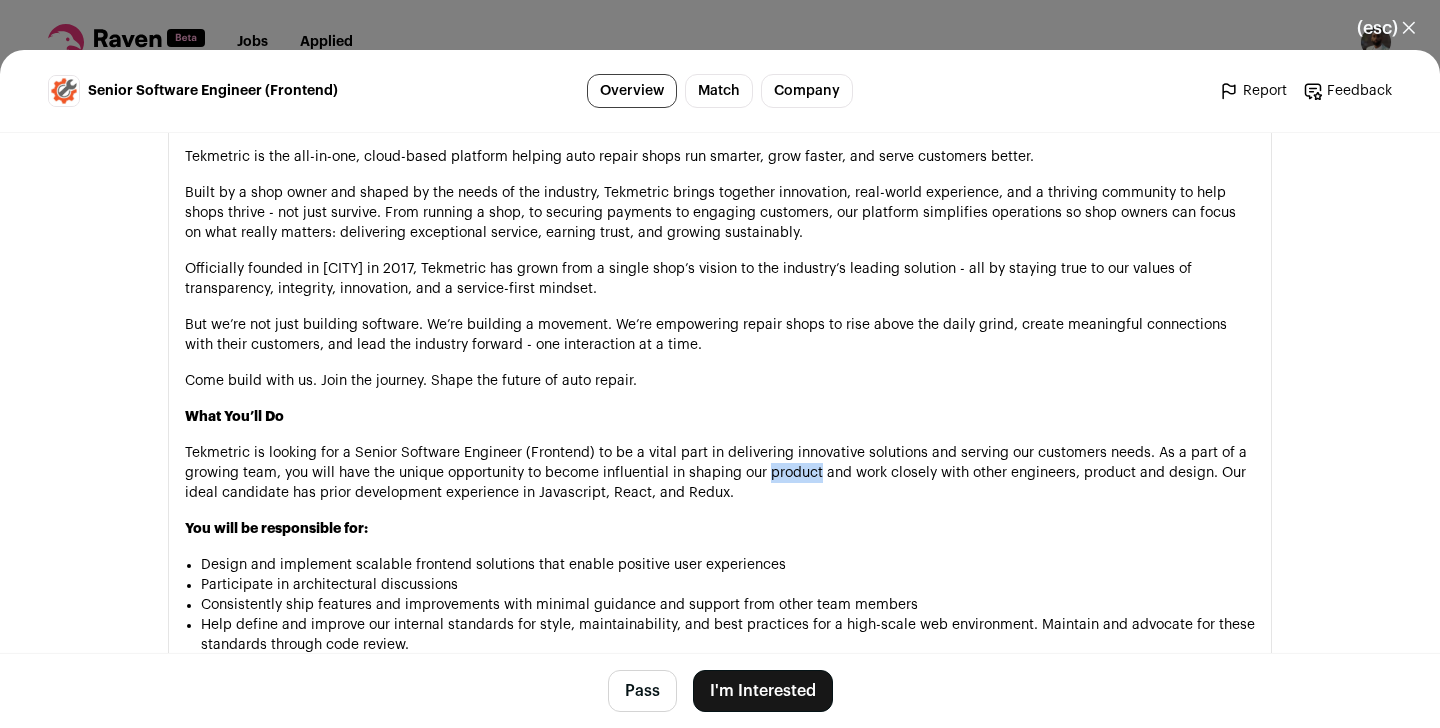 click on "Tekmetric is looking for a Senior Software Engineer (Frontend) to be a vital part in delivering innovative solutions and serving our customers needs. As a part of a growing team, you will have the unique opportunity to become influential in shaping our product and work closely with other engineers, product and design. Our ideal candidate has prior development experience in Javascript, React, and Redux." at bounding box center (720, 473) 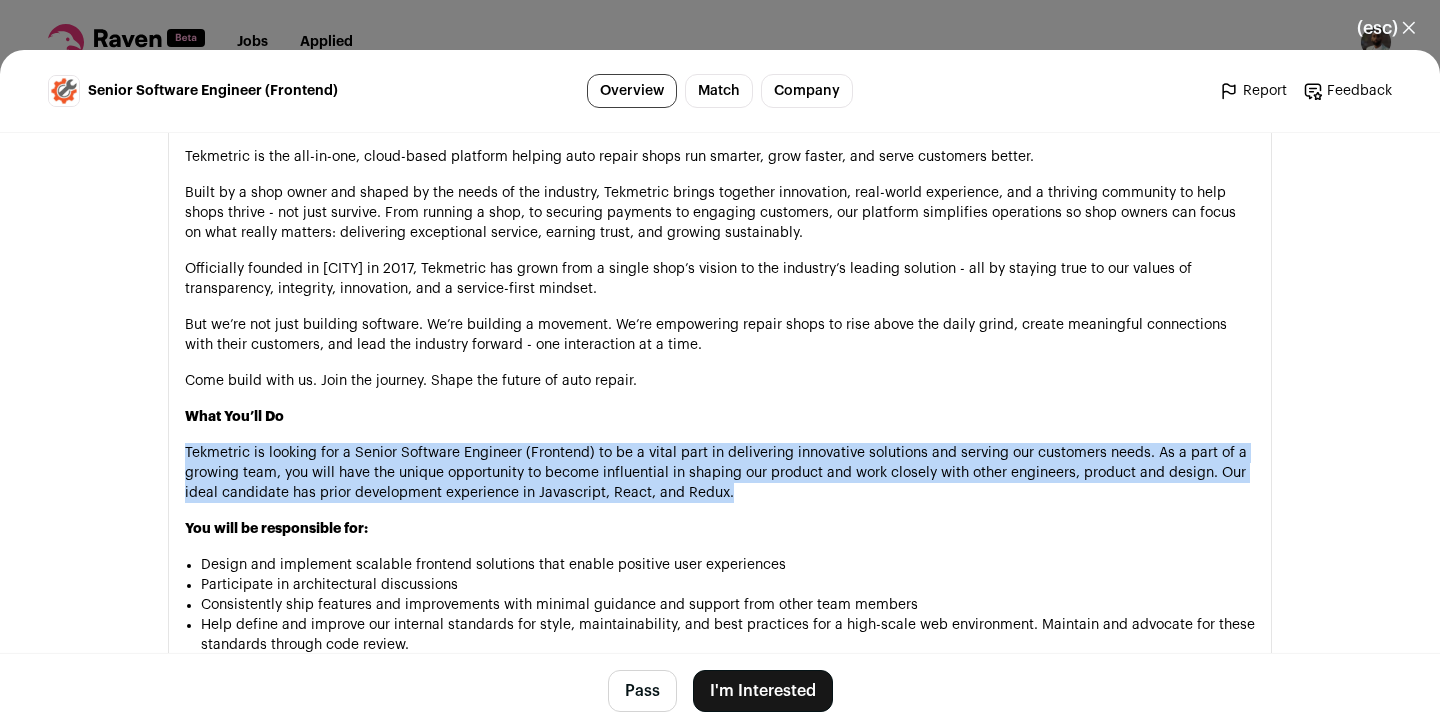 click on "Tekmetric is looking for a Senior Software Engineer (Frontend) to be a vital part in delivering innovative solutions and serving our customers needs. As a part of a growing team, you will have the unique opportunity to become influential in shaping our product and work closely with other engineers, product and design. Our ideal candidate has prior development experience in Javascript, React, and Redux." at bounding box center (720, 473) 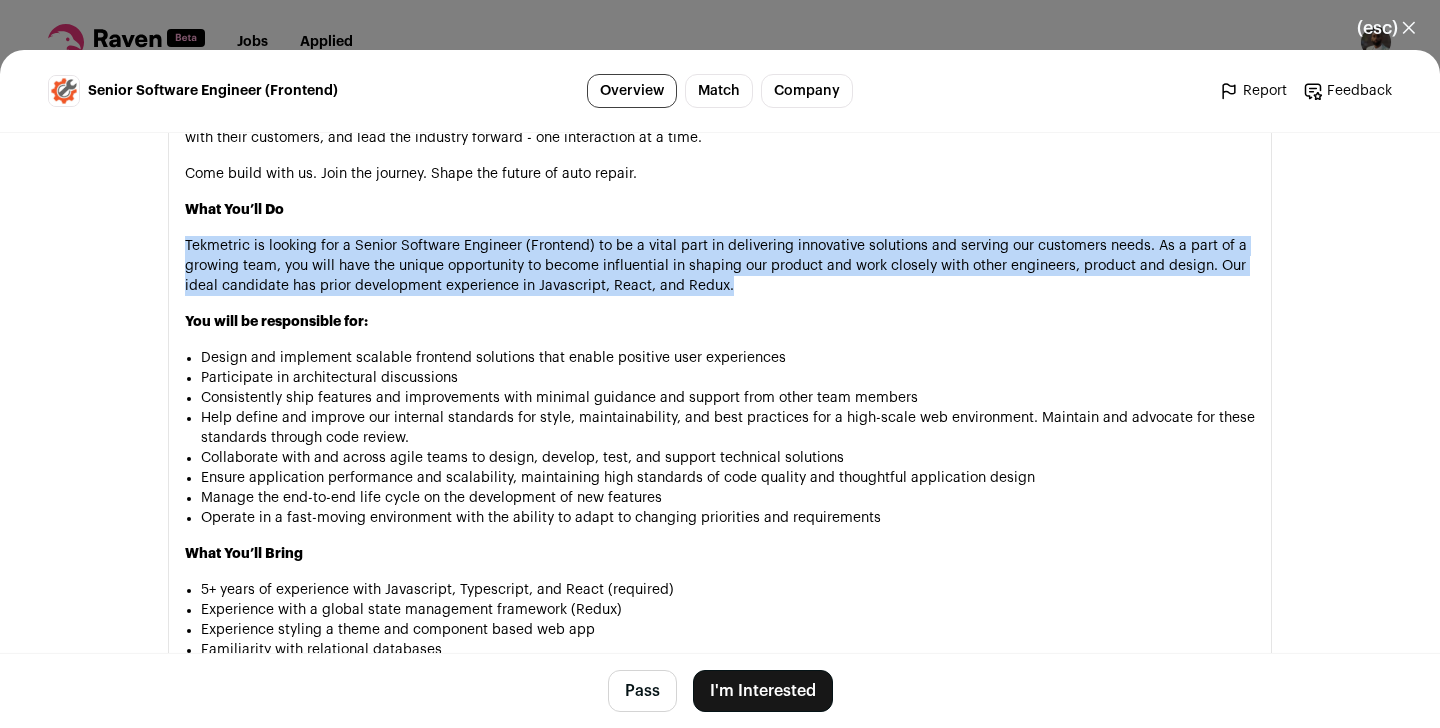 scroll, scrollTop: 1367, scrollLeft: 0, axis: vertical 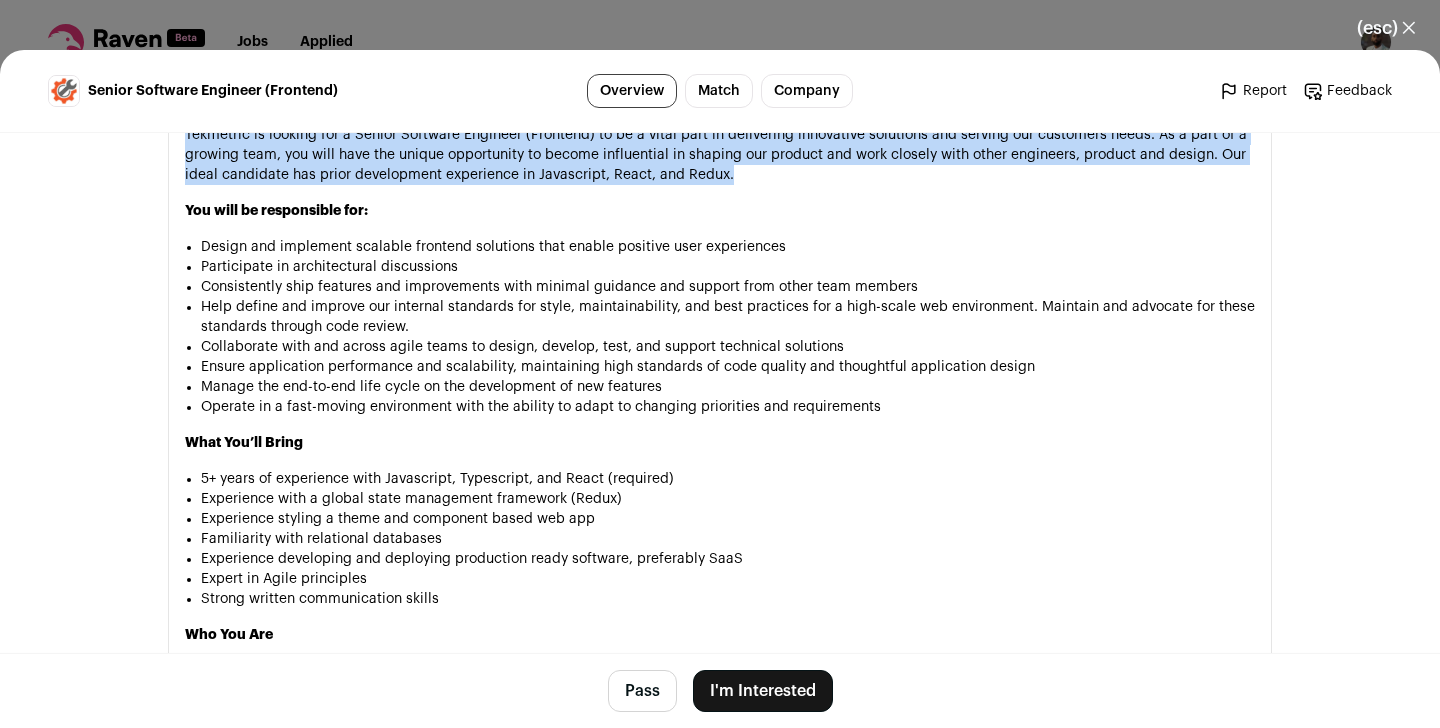 click on "I'm Interested" at bounding box center [763, 691] 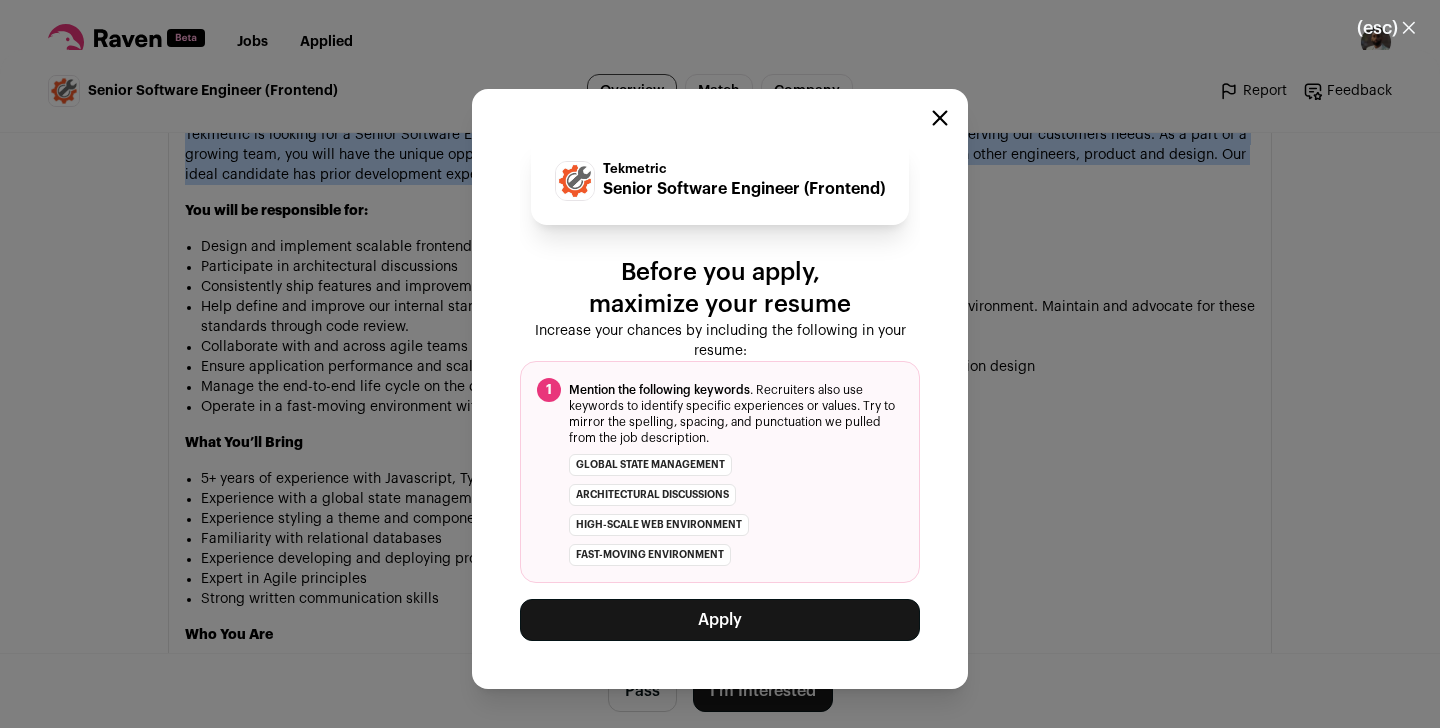 click on "Apply" at bounding box center [720, 620] 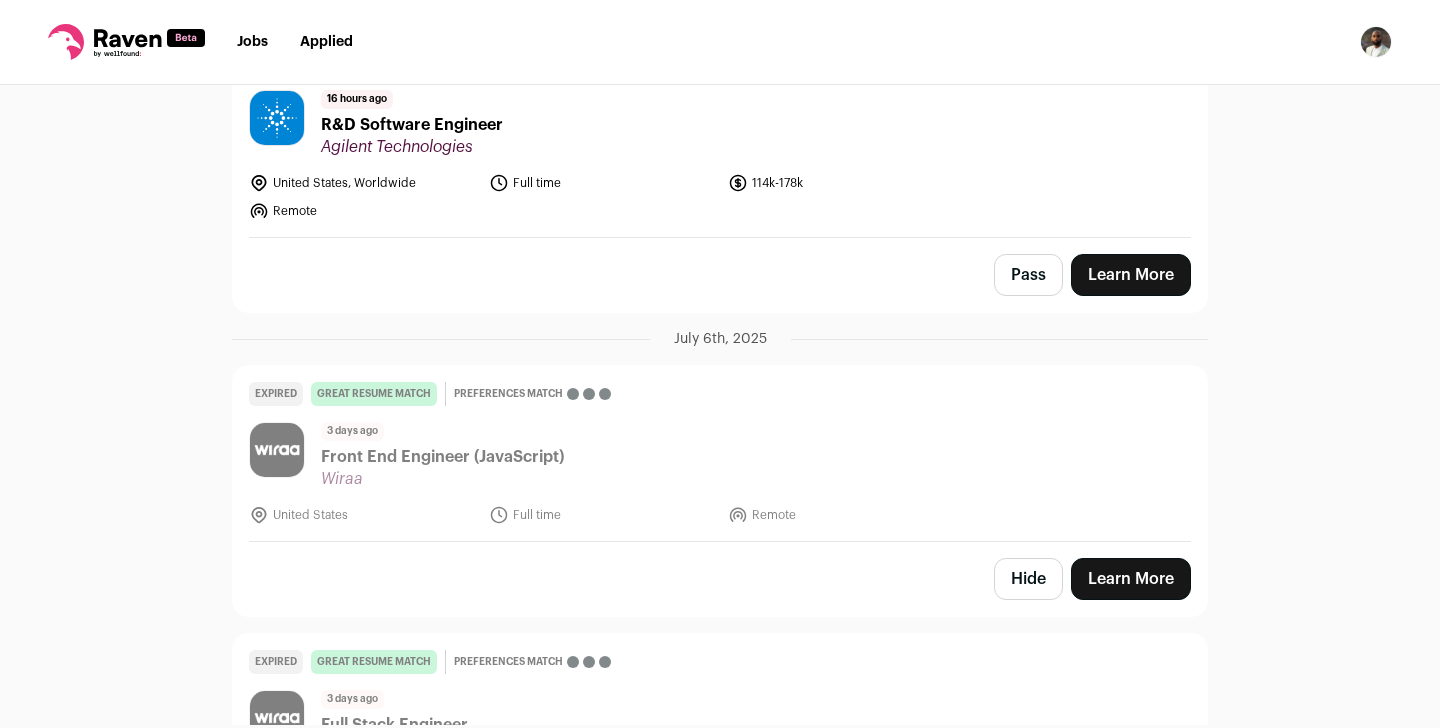 scroll, scrollTop: 0, scrollLeft: 0, axis: both 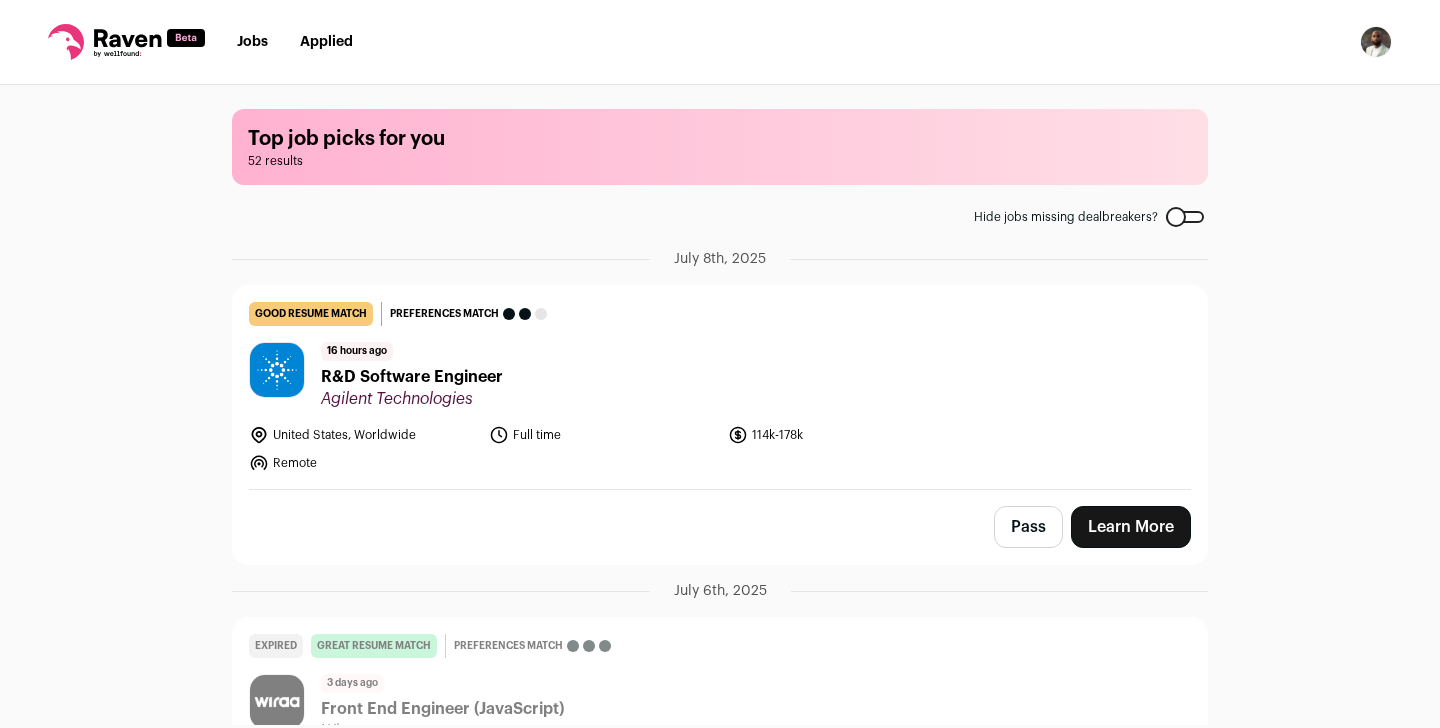 click on "Jobs" at bounding box center (252, 42) 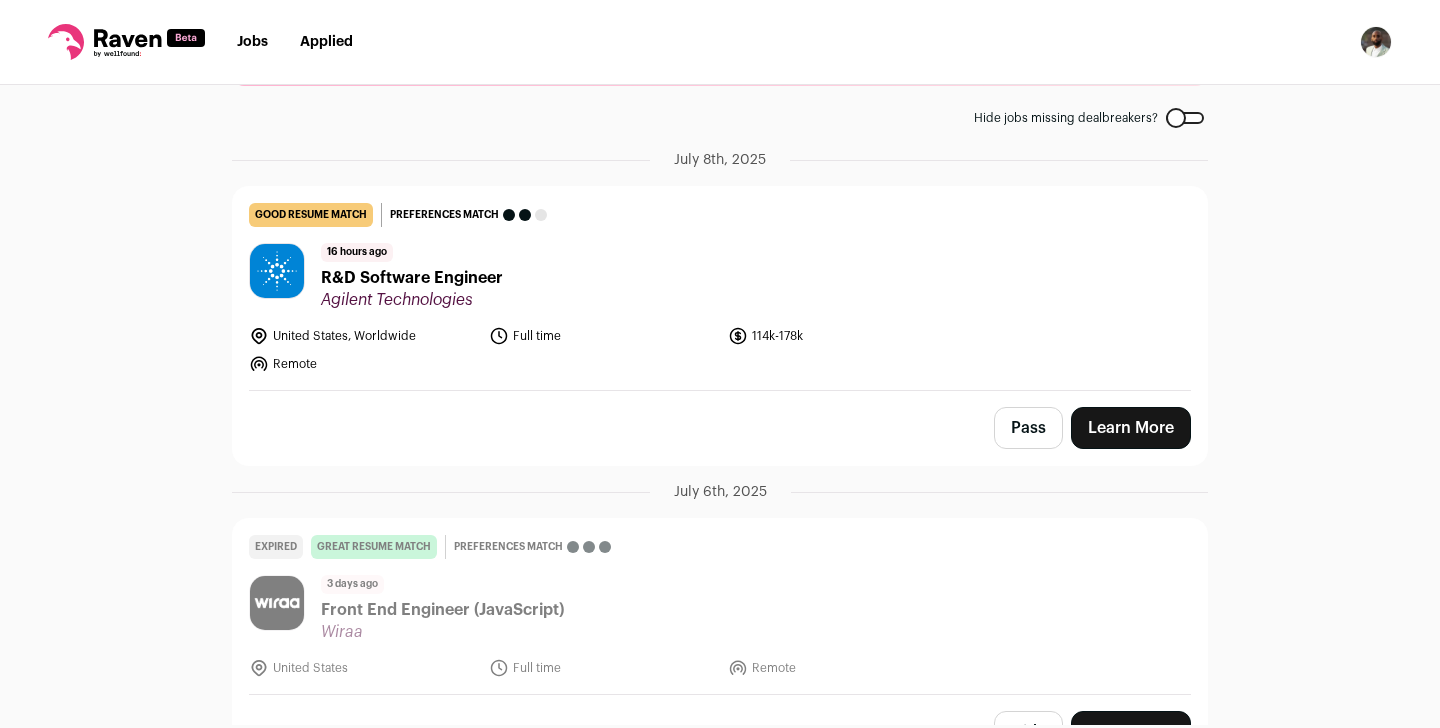 scroll, scrollTop: 103, scrollLeft: 0, axis: vertical 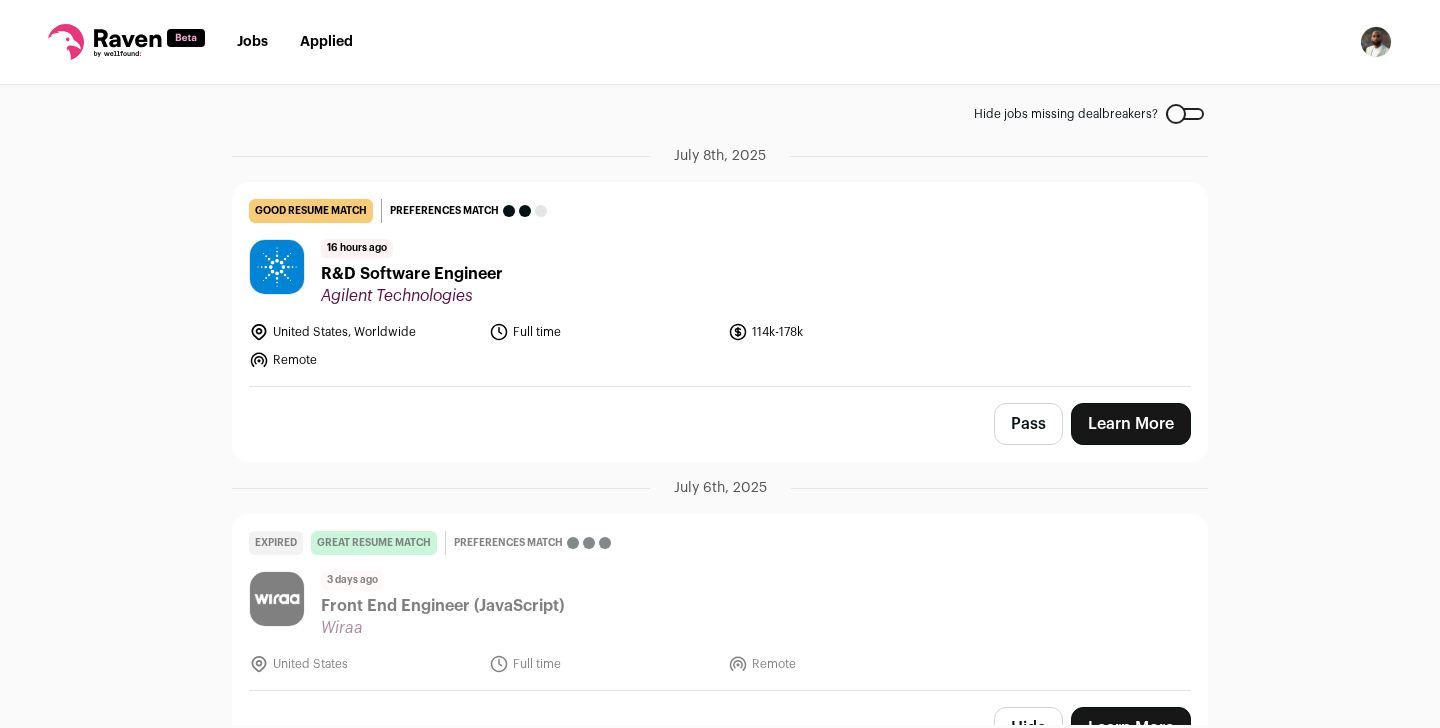 click on "16 hours ago
R&D Software Engineer
Agilent Technologies" at bounding box center (720, 272) 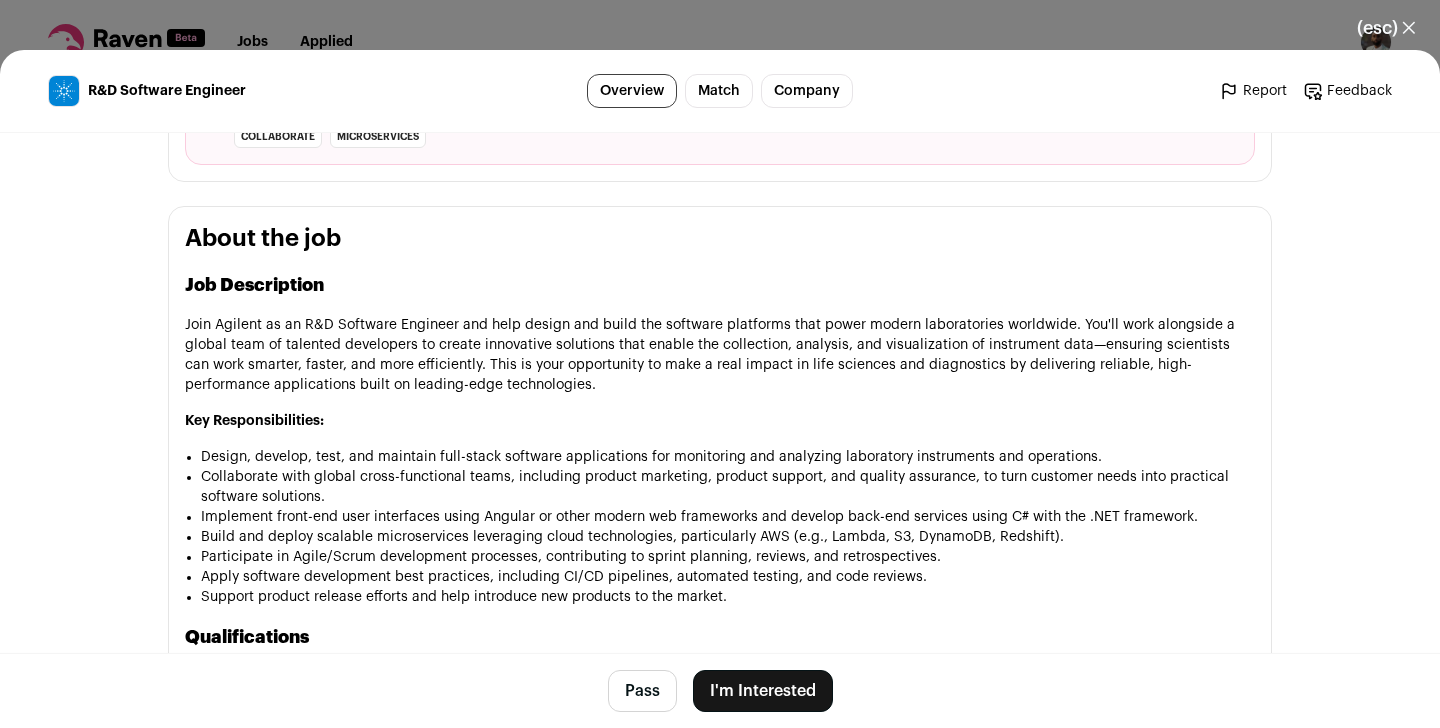 scroll, scrollTop: 1327, scrollLeft: 0, axis: vertical 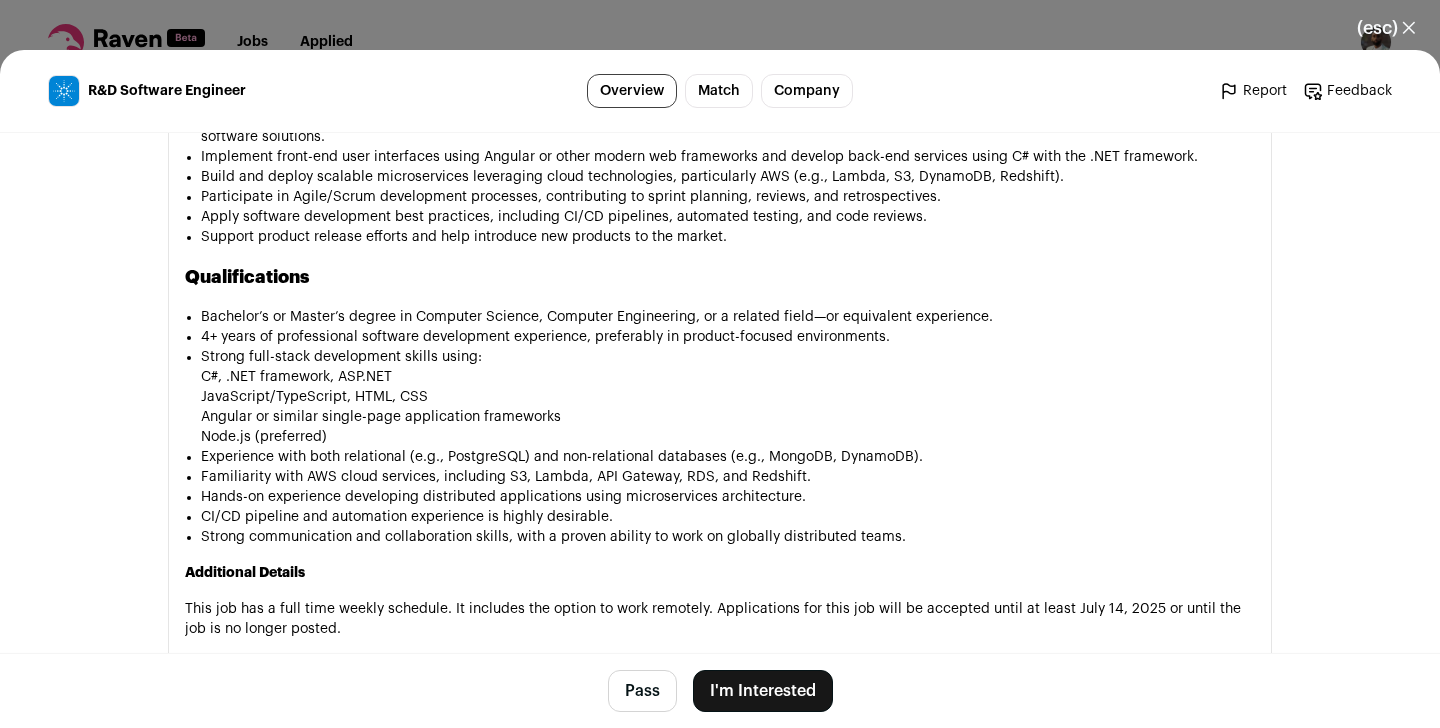 click on "I'm Interested" at bounding box center (763, 691) 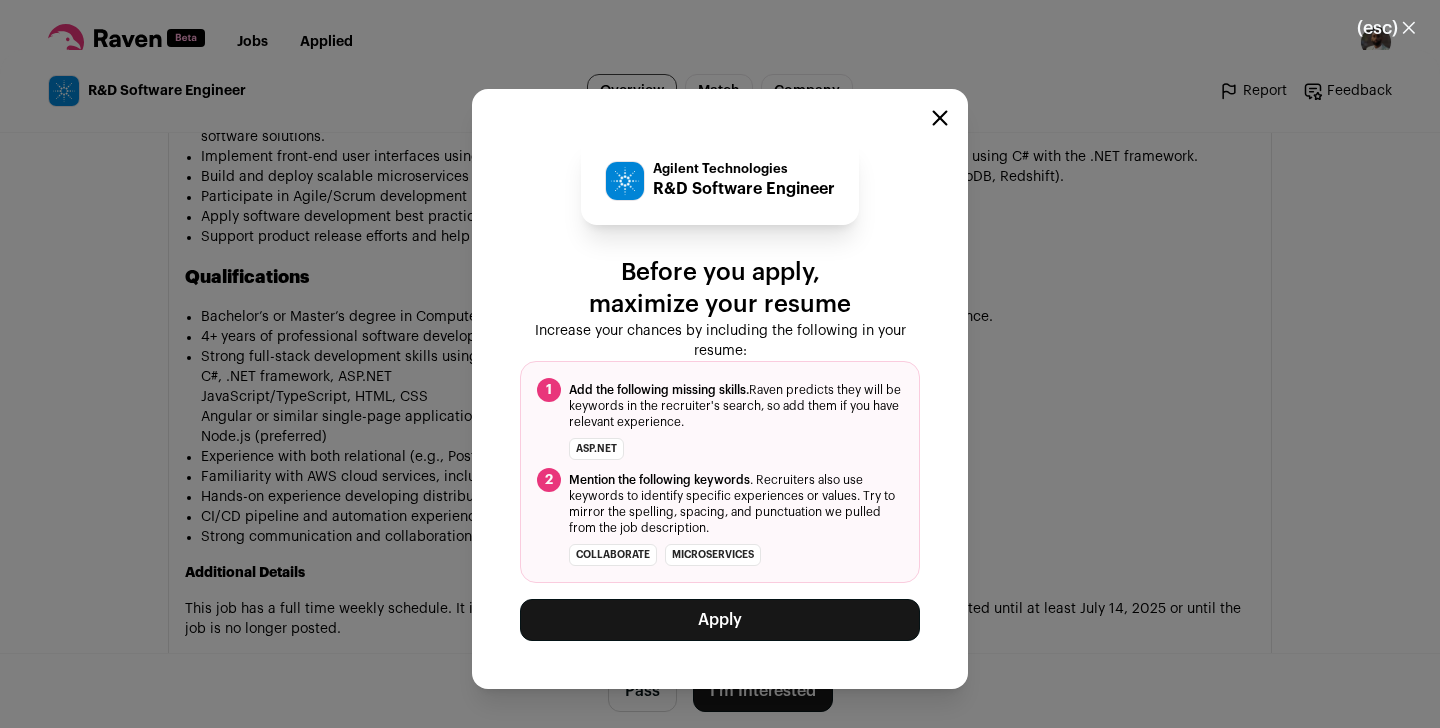 click on "Apply" at bounding box center [720, 620] 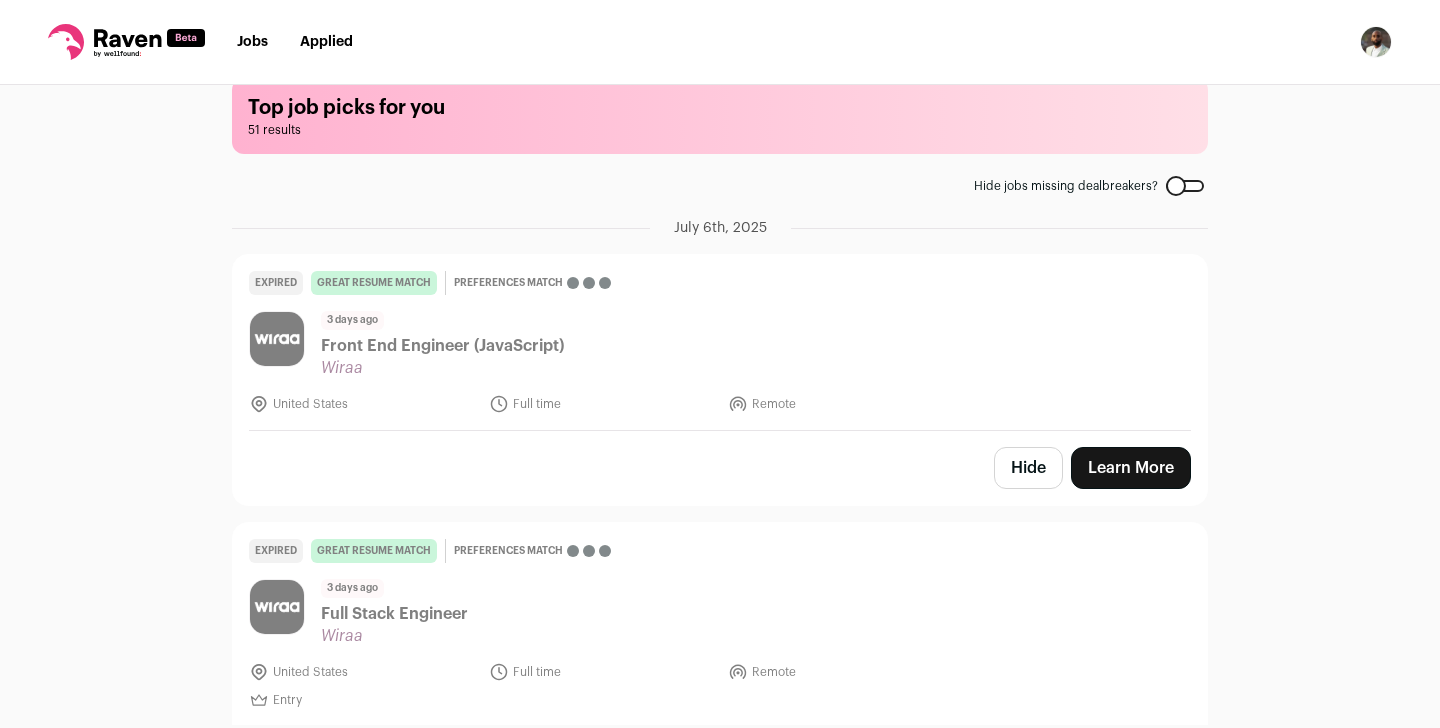 scroll, scrollTop: 0, scrollLeft: 0, axis: both 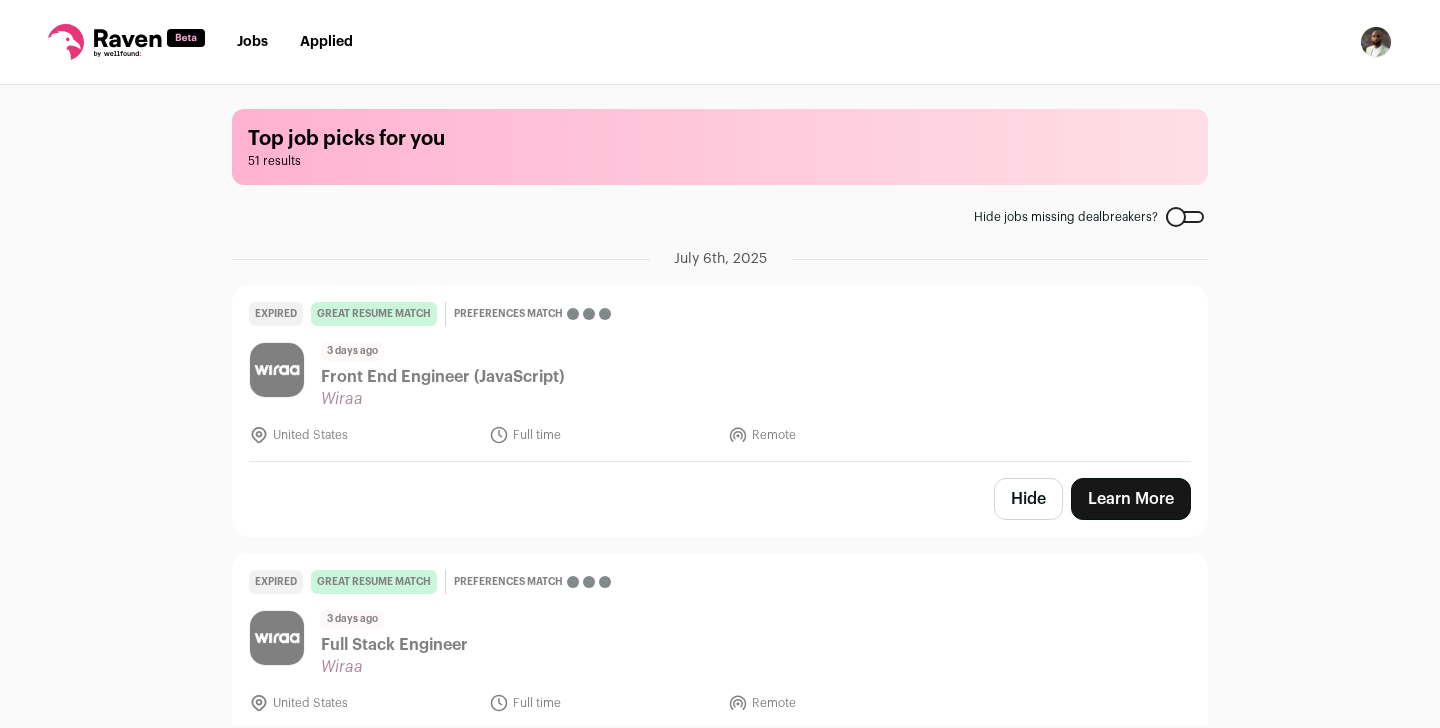 click on "Jobs" at bounding box center (252, 42) 